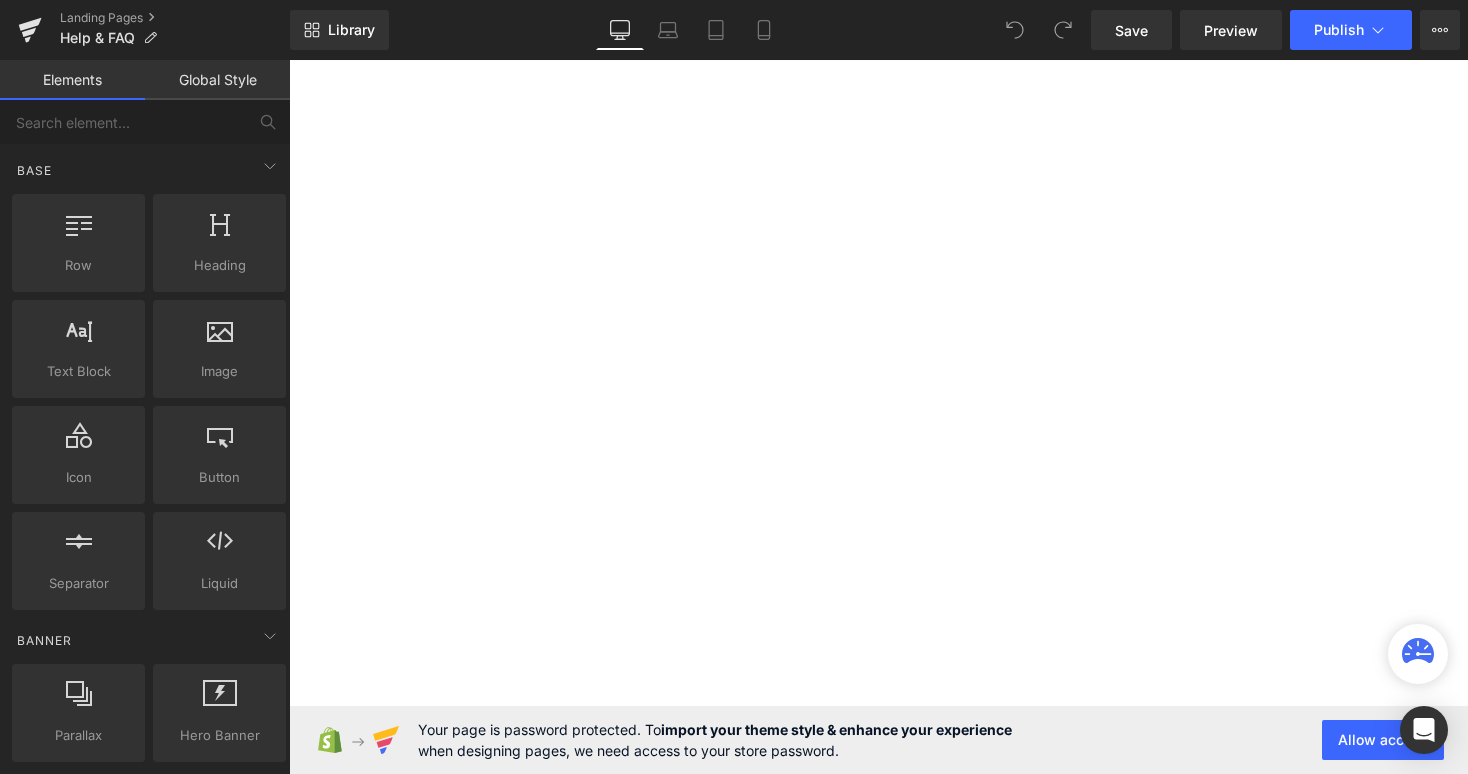 scroll, scrollTop: 0, scrollLeft: 0, axis: both 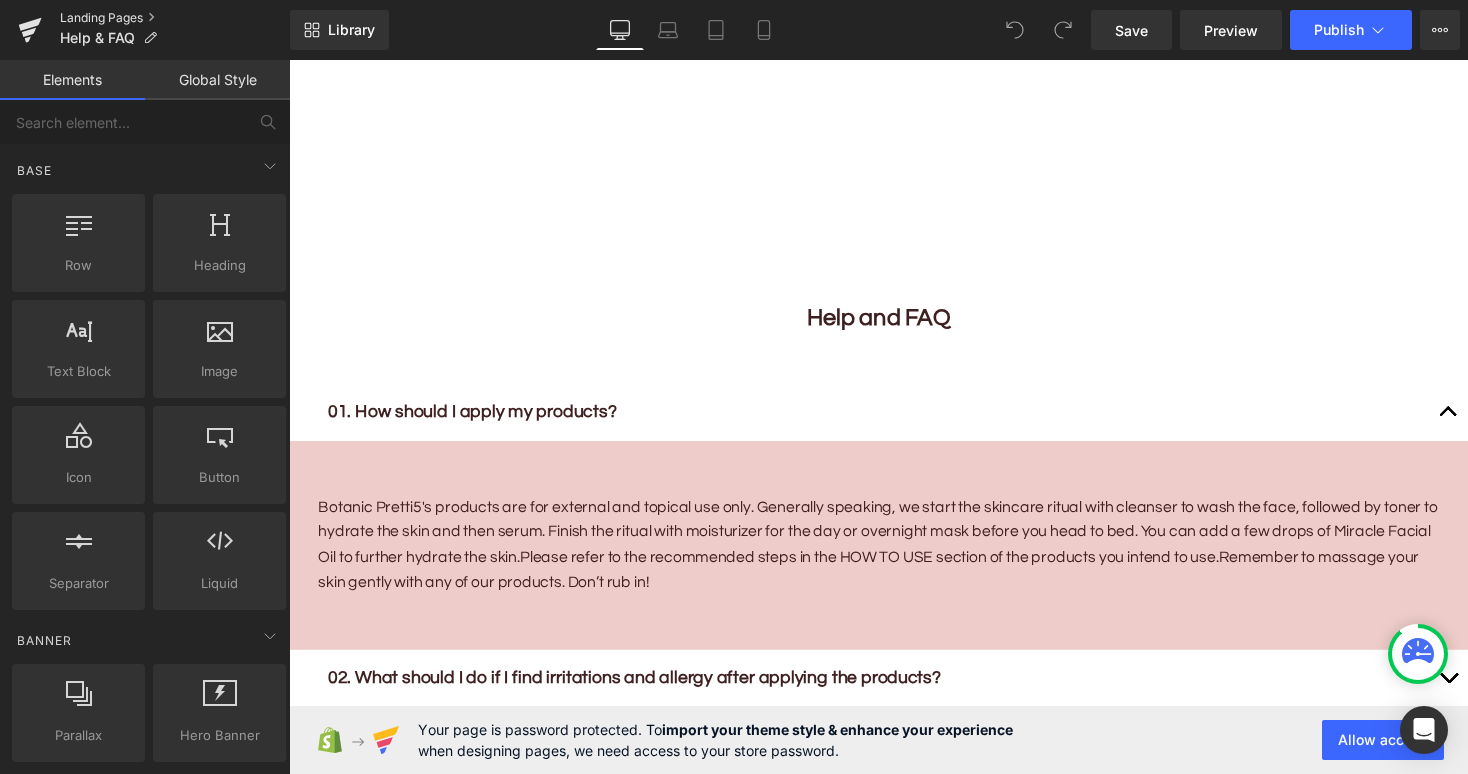 click on "Landing Pages" at bounding box center [175, 18] 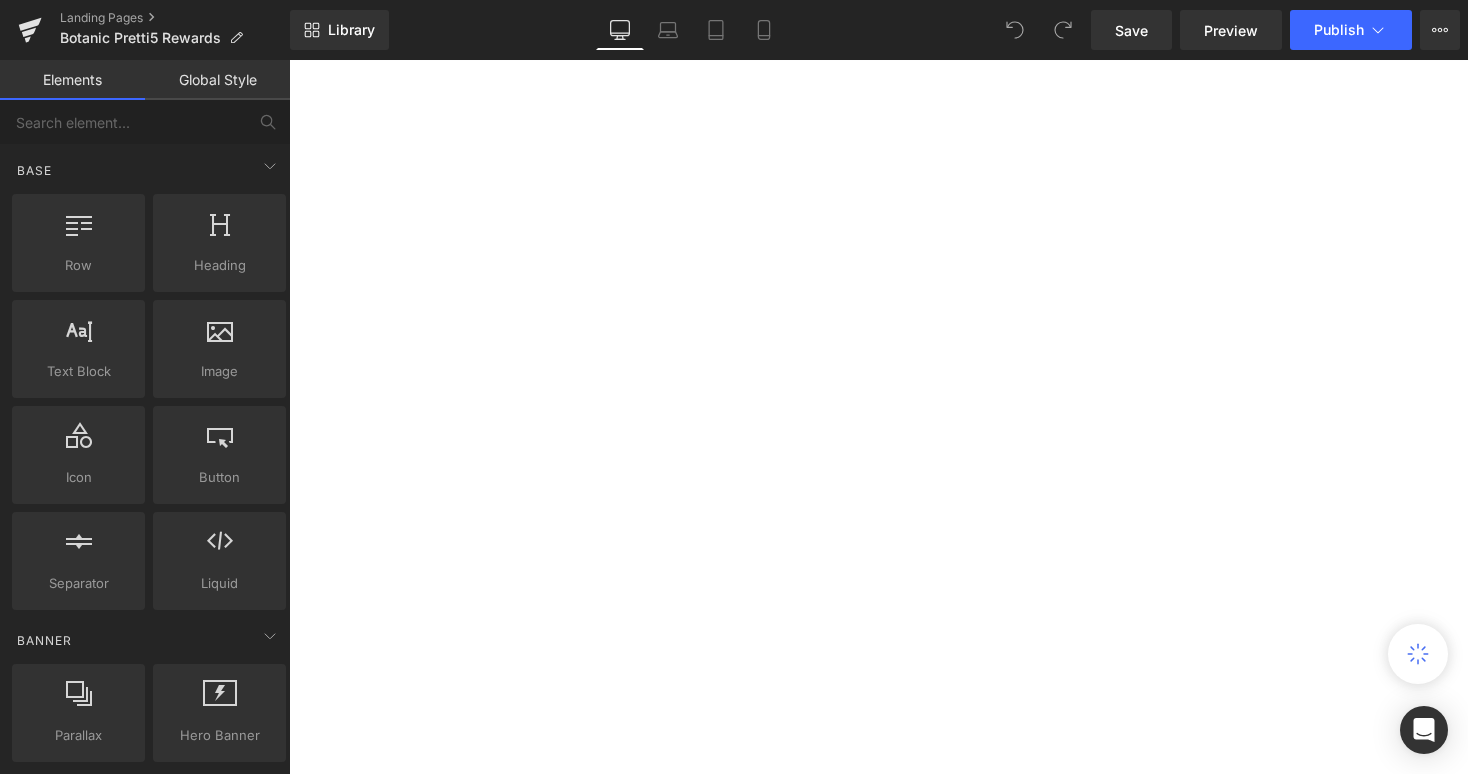 scroll, scrollTop: 0, scrollLeft: 0, axis: both 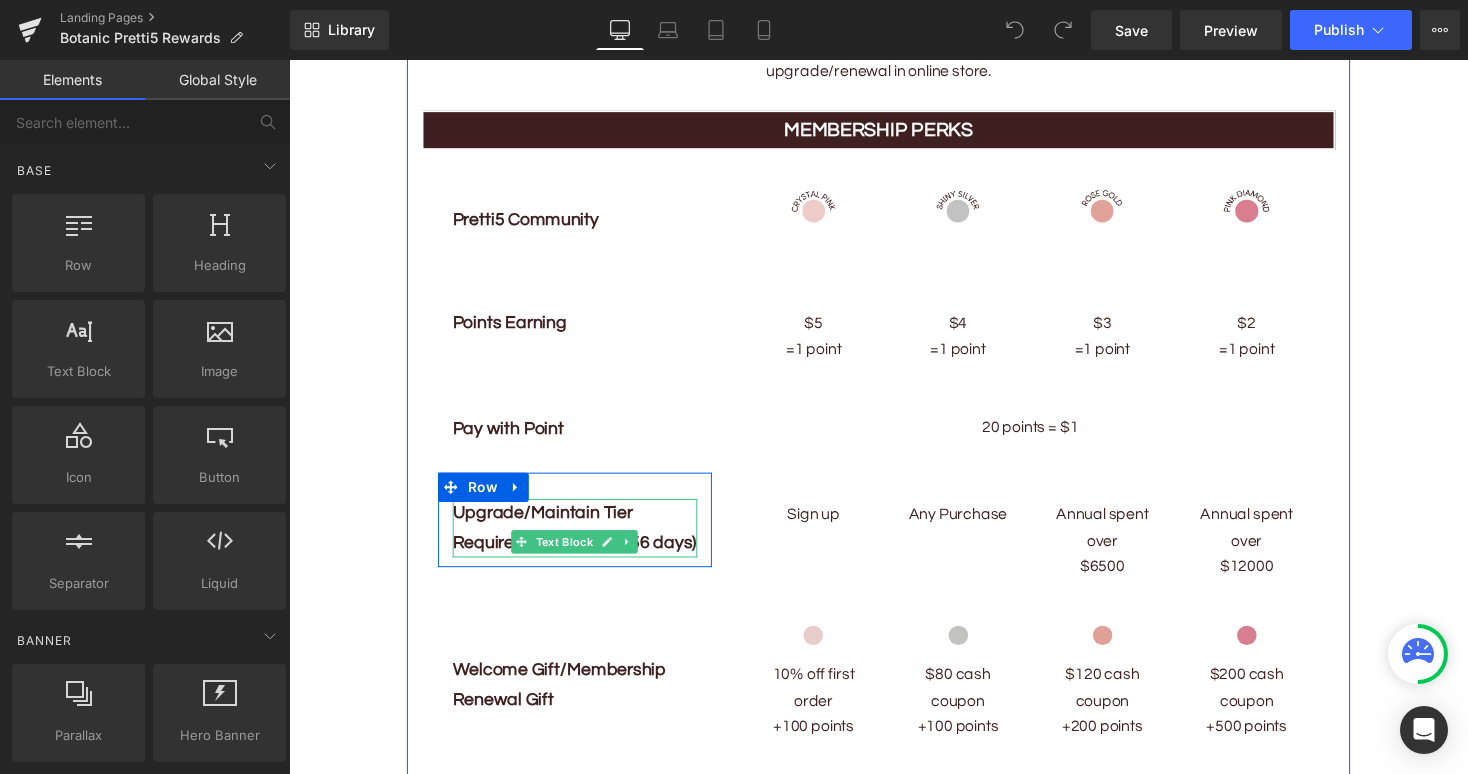 click on "Upgrade/Maintain Tier Requirement (In past 356 days)" at bounding box center (582, 539) 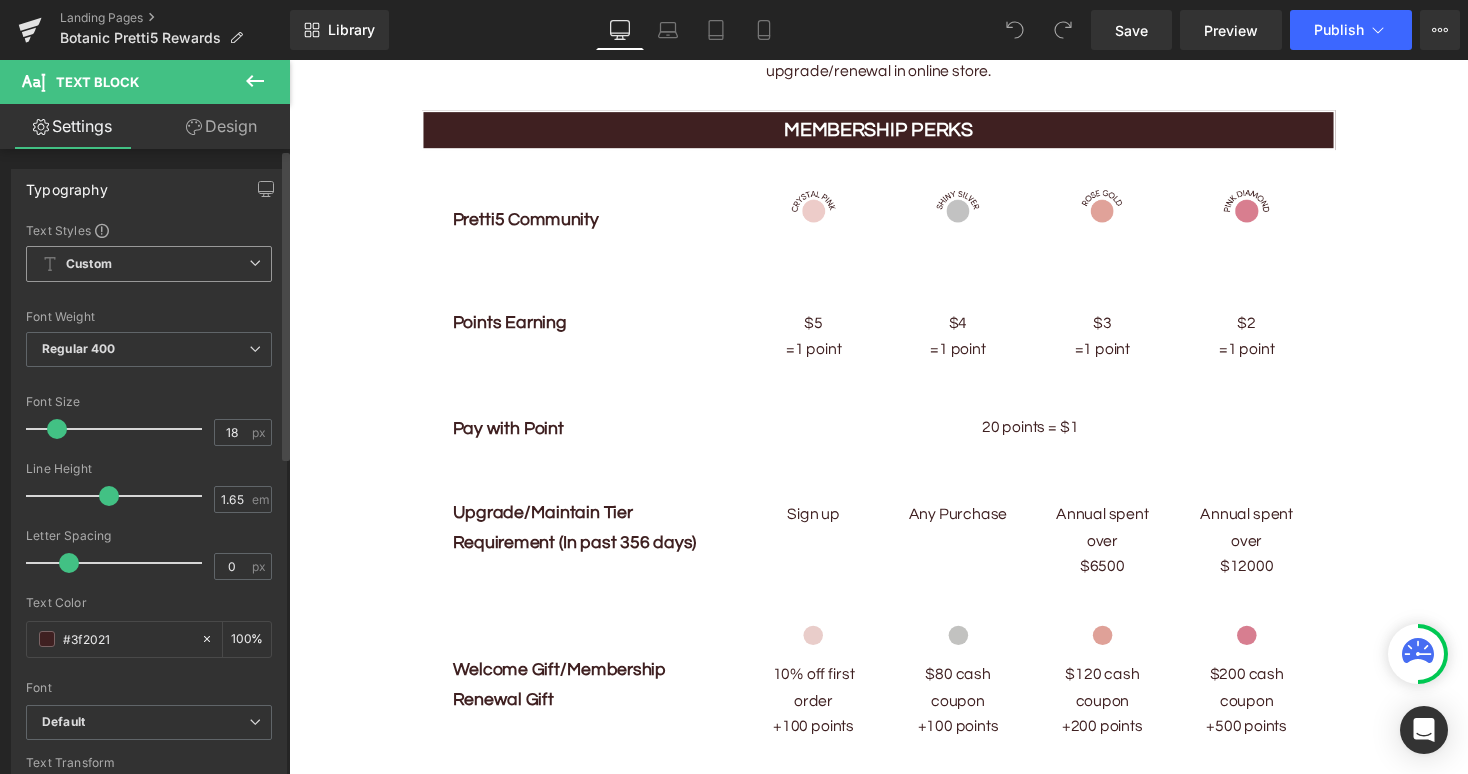 click on "Custom
Setup Global Style" at bounding box center (149, 264) 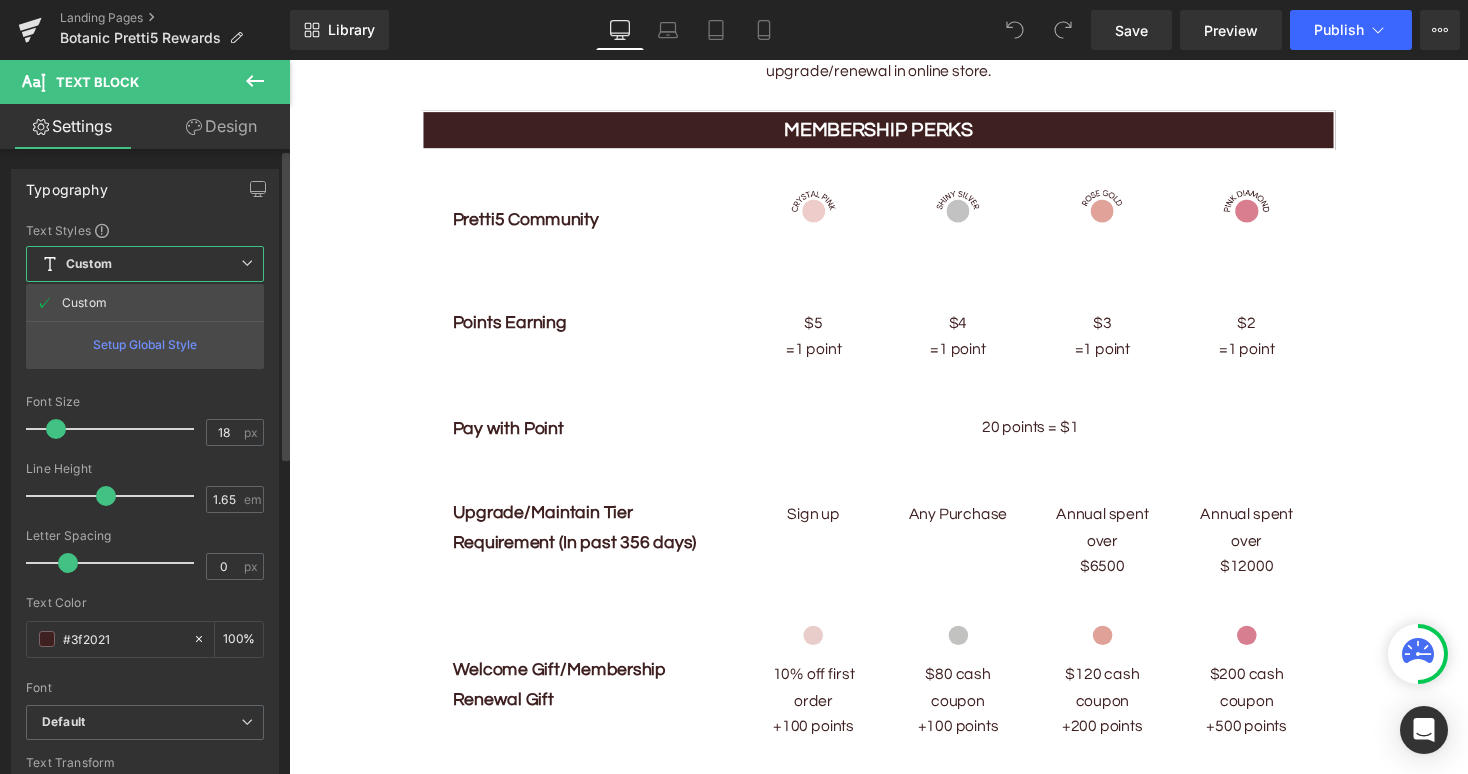 click on "Typography Text Styles Custom
Custom
Setup Global Style
Custom
Setup Global Style
Thin 100 Semi Thin 200 Light 300 Regular 400 Medium 500 Semi Bold 600 Super Bold 800 Boldest 900 Bold 700 Lighter Bolder Font Weight
Regular 400
Thin 100 Semi Thin 200 Light 300 Regular 400 Medium 500 Semi Bold 600 Super Bold 800 Boldest 900 Bold 700 Lighter Bolder 18px Font Size 18 px 1.65em Line Height 1.65 em 0px Letter Spacing 0 px #3f2021 Text Color #3f2021 100 % inherit
Font
Default
Questrial
Work Sans
Sofia_Pro_Regular" at bounding box center [145, 505] 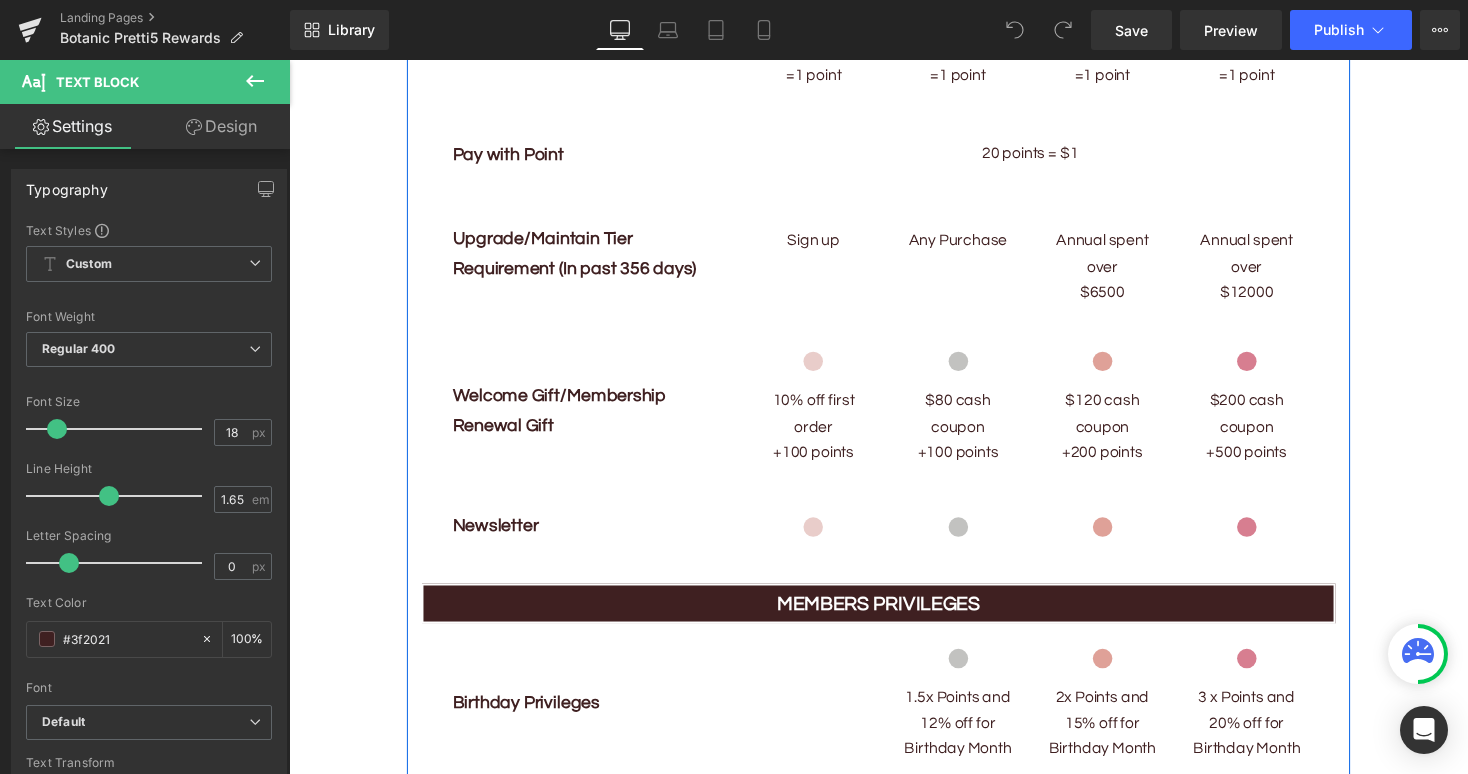 scroll, scrollTop: 1629, scrollLeft: 0, axis: vertical 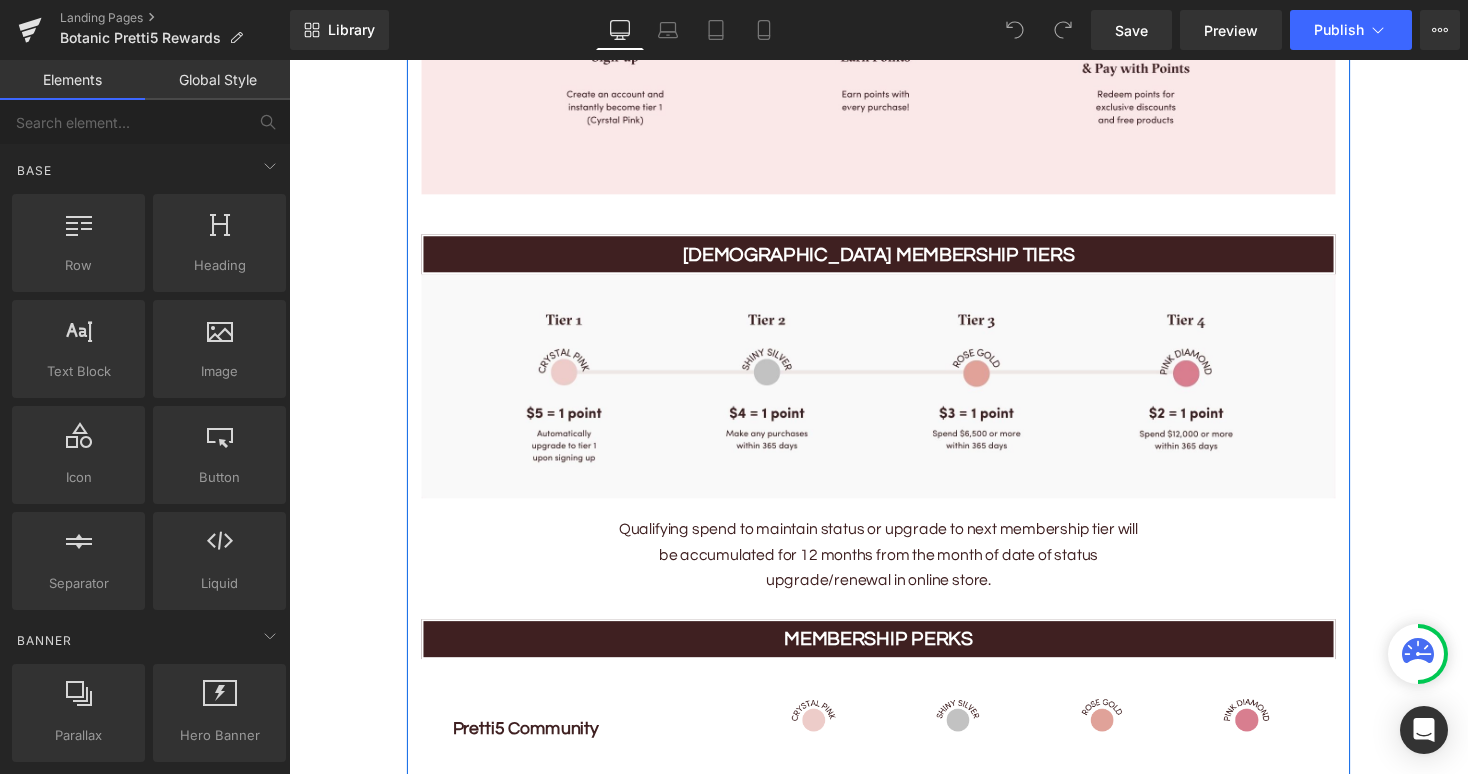 click on "Qualifying spend to maintain status or upgrade to next membership tier will be accumulated for 12 months from the month of date of status upgrade/renewal in online store." at bounding box center (894, 568) 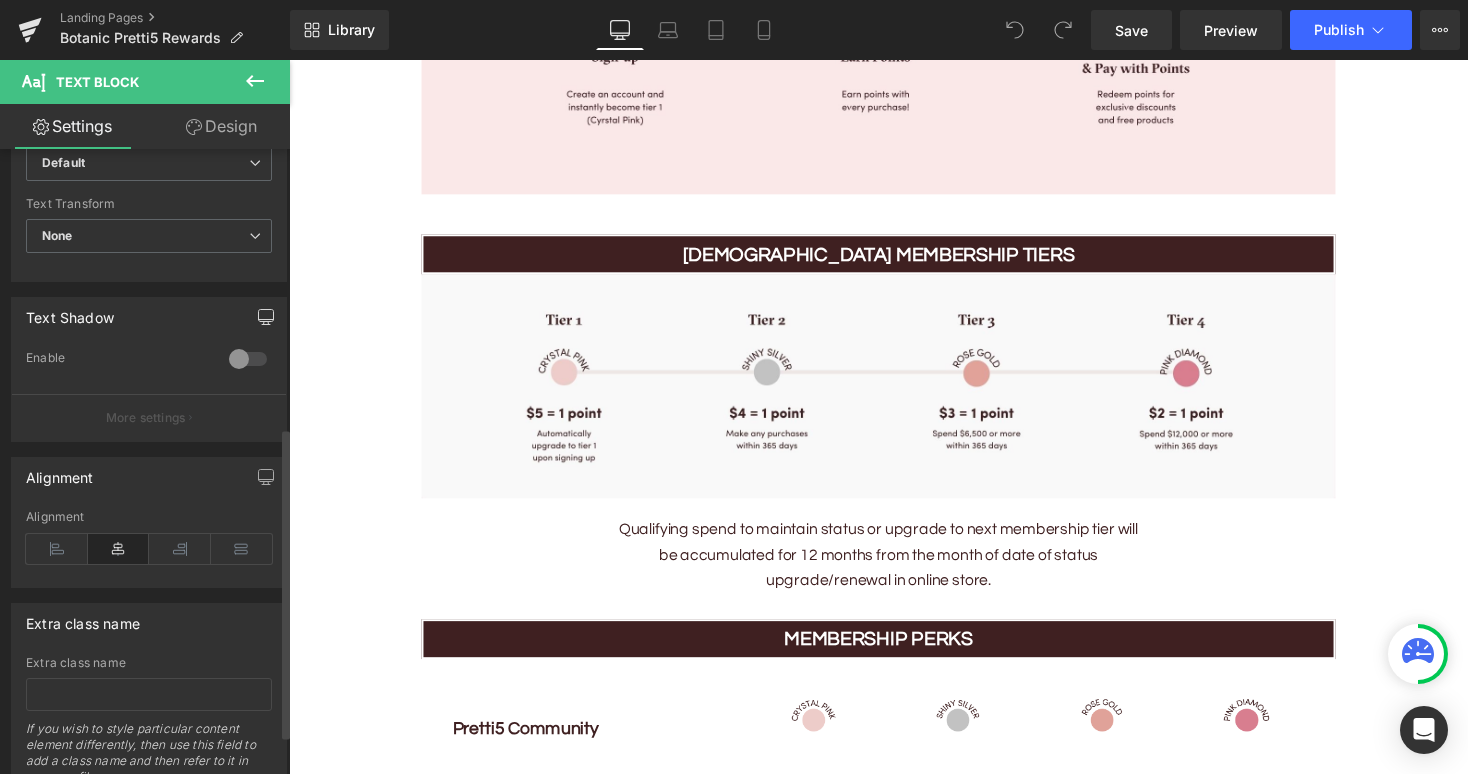 scroll, scrollTop: 366, scrollLeft: 0, axis: vertical 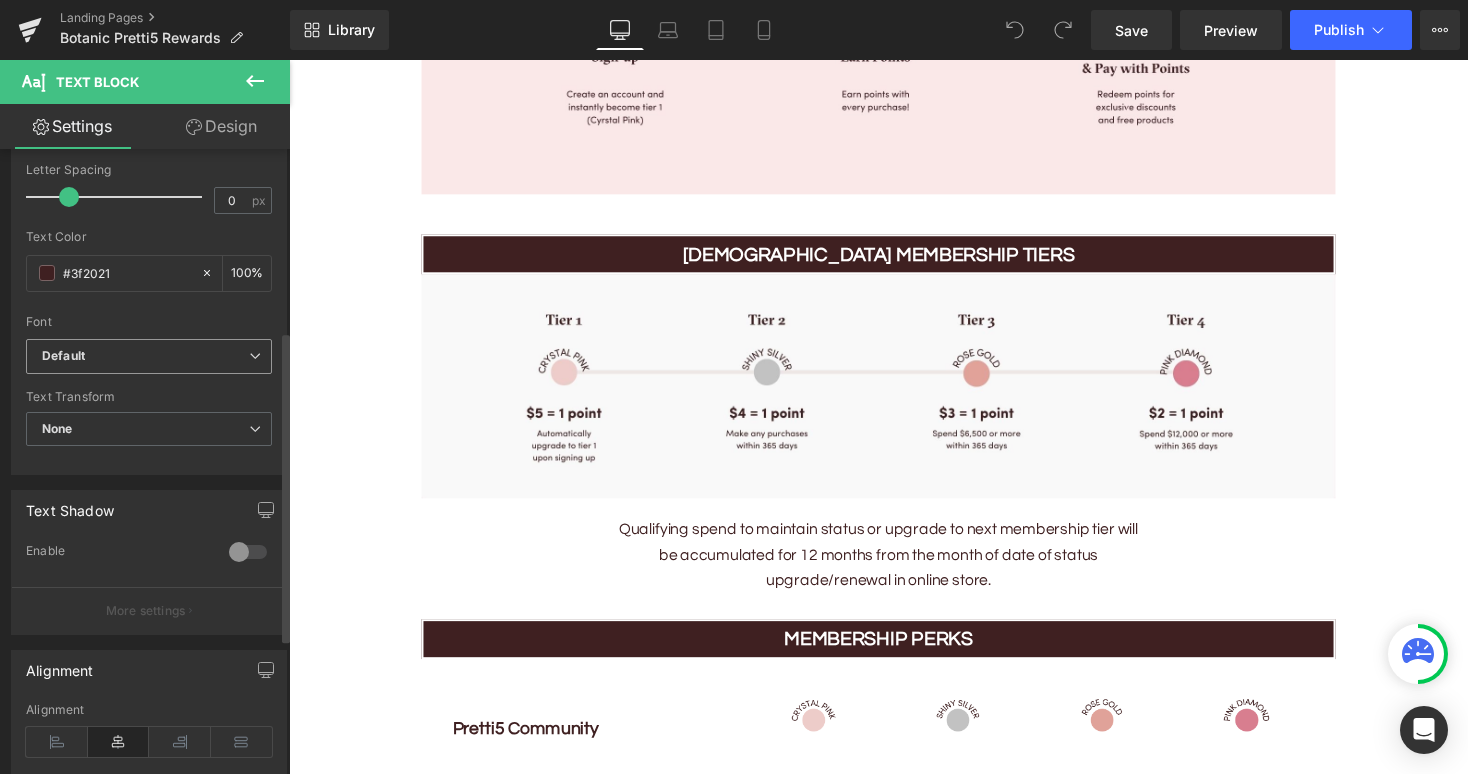 click on "Default" at bounding box center (145, 356) 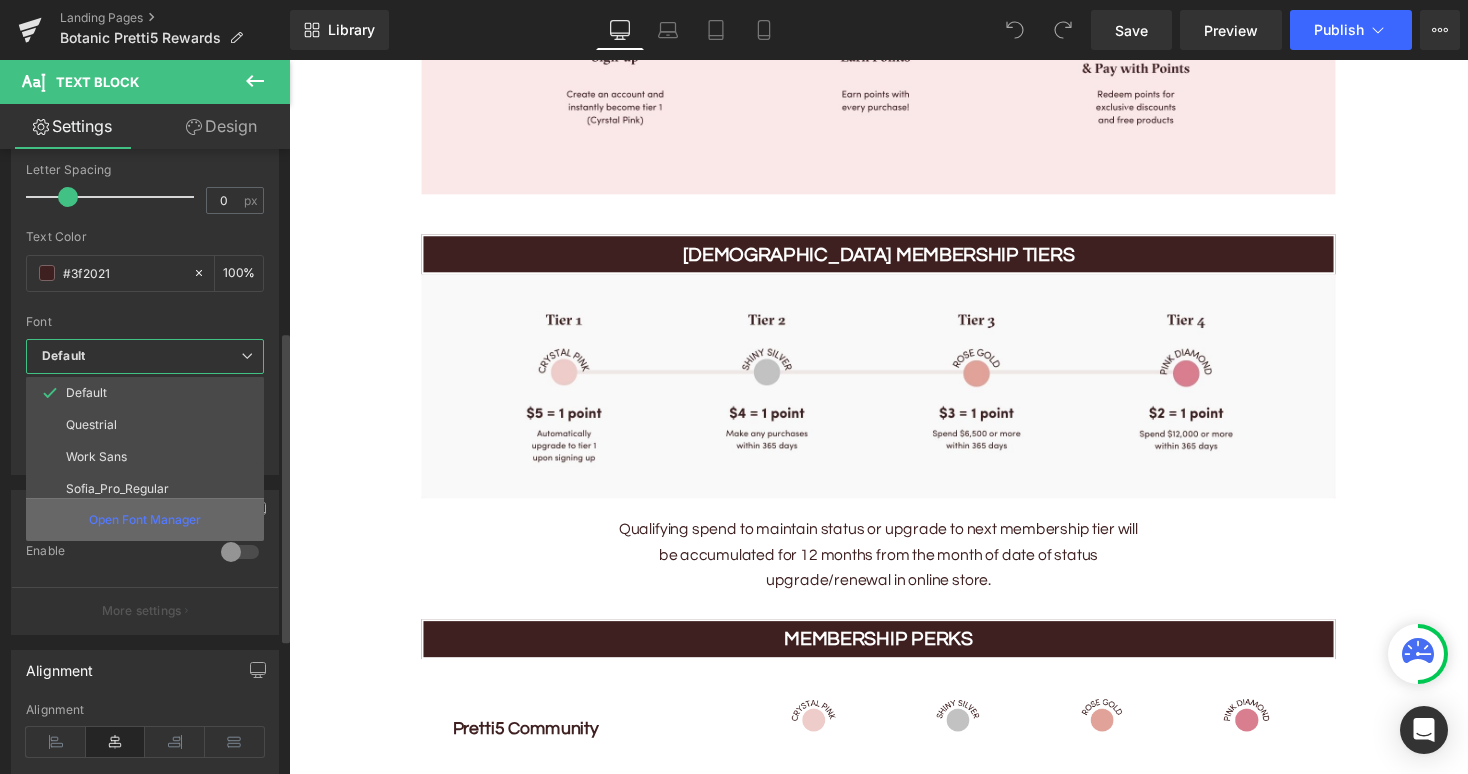 click on "Open Font Manager" at bounding box center (145, 520) 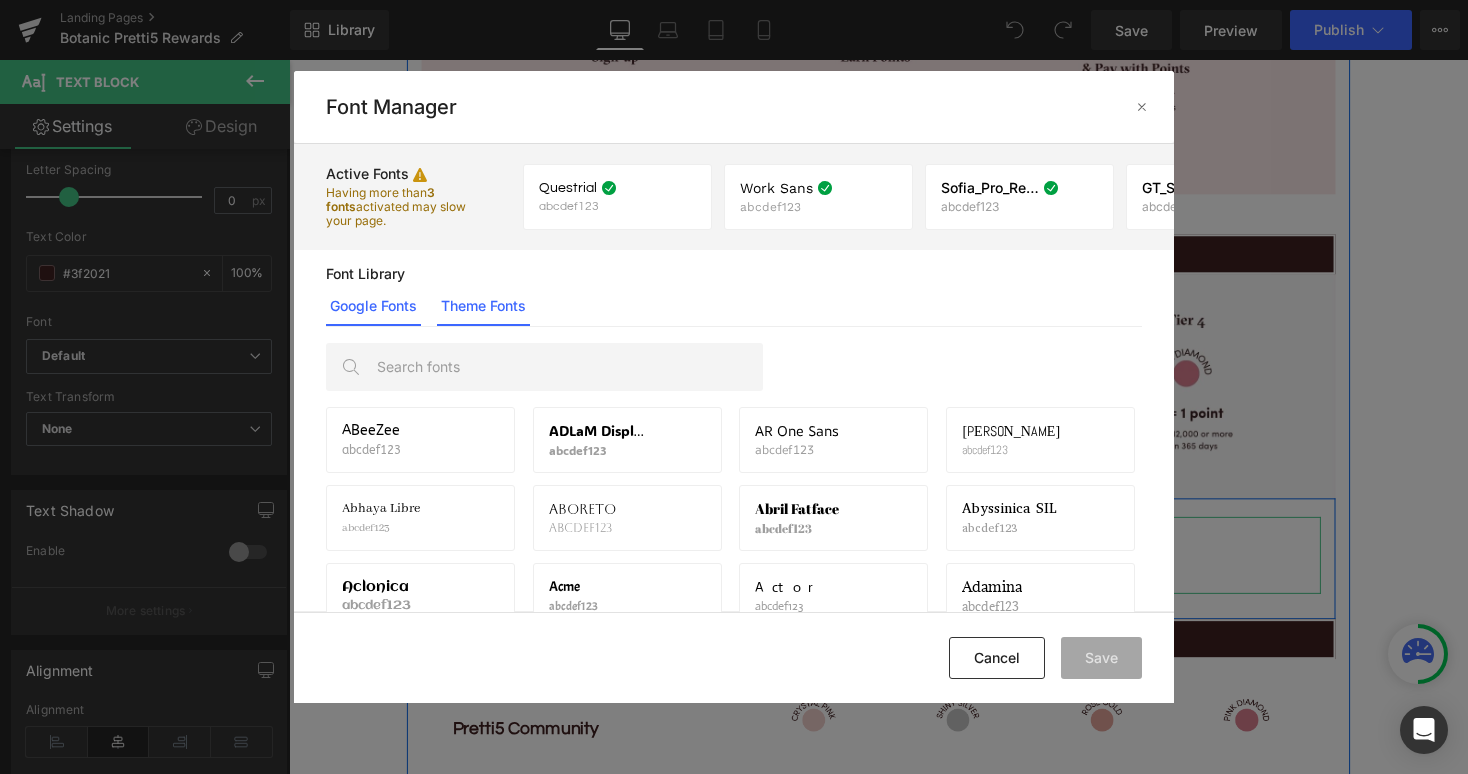 click on "Theme Fonts" 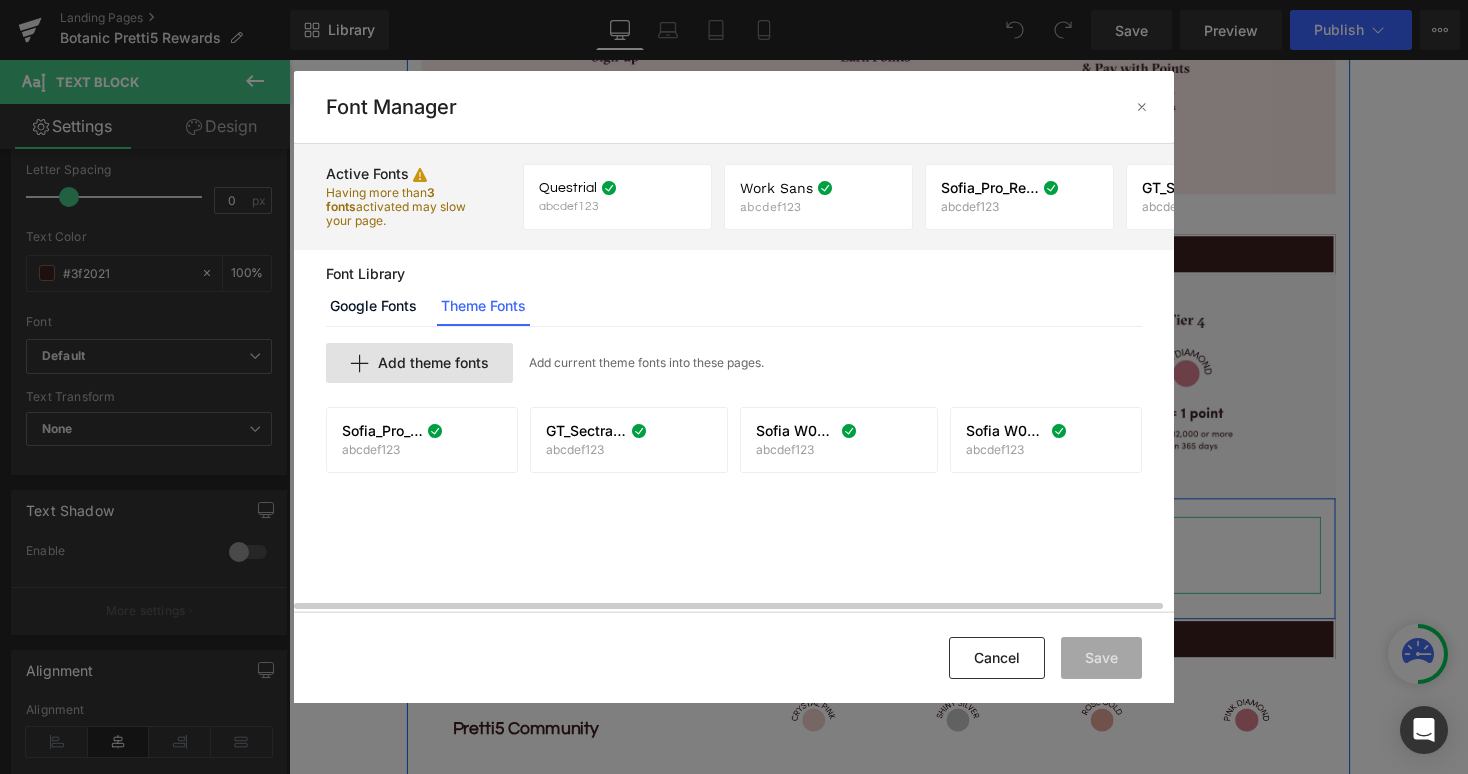 click on "Add theme fonts" at bounding box center (433, 363) 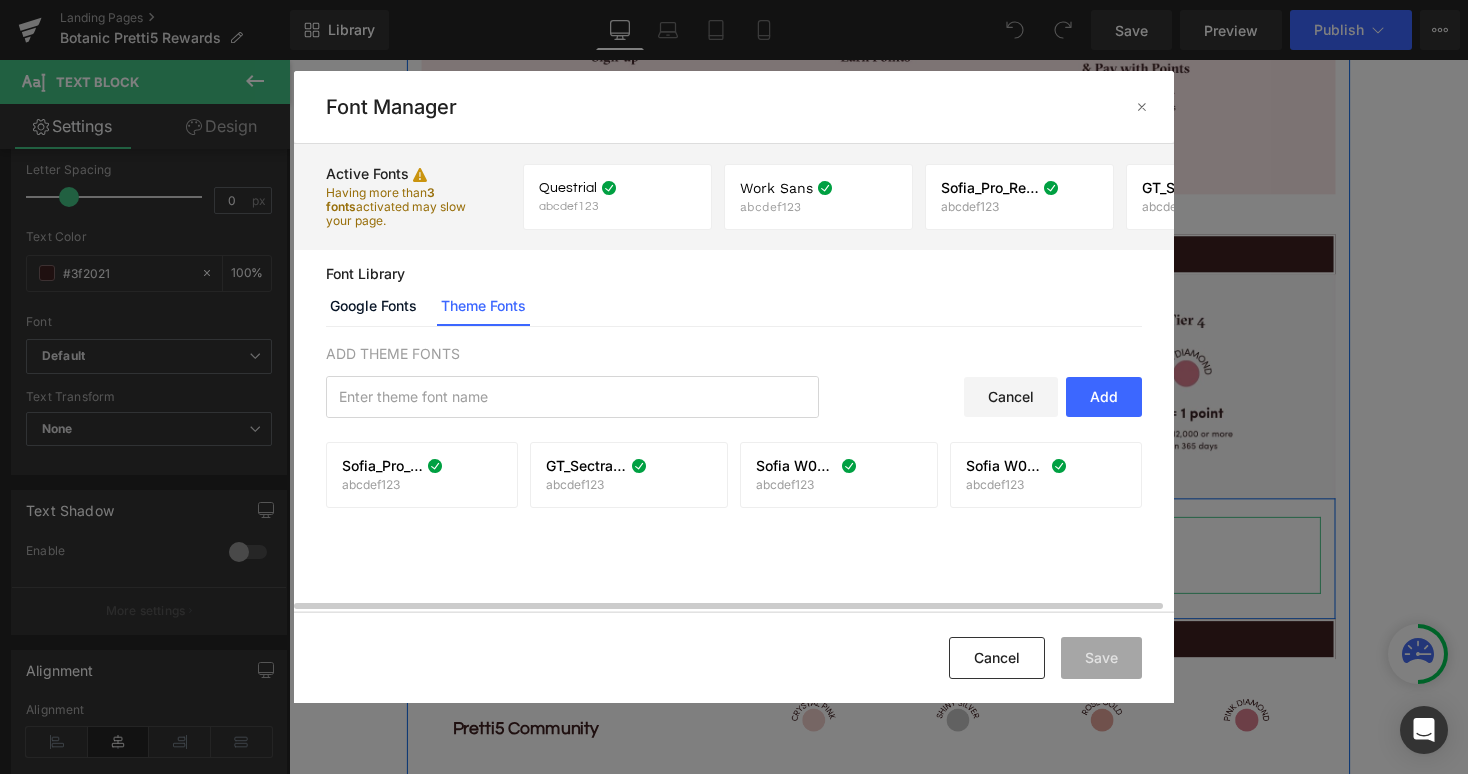 click on "Add" at bounding box center [1104, 397] 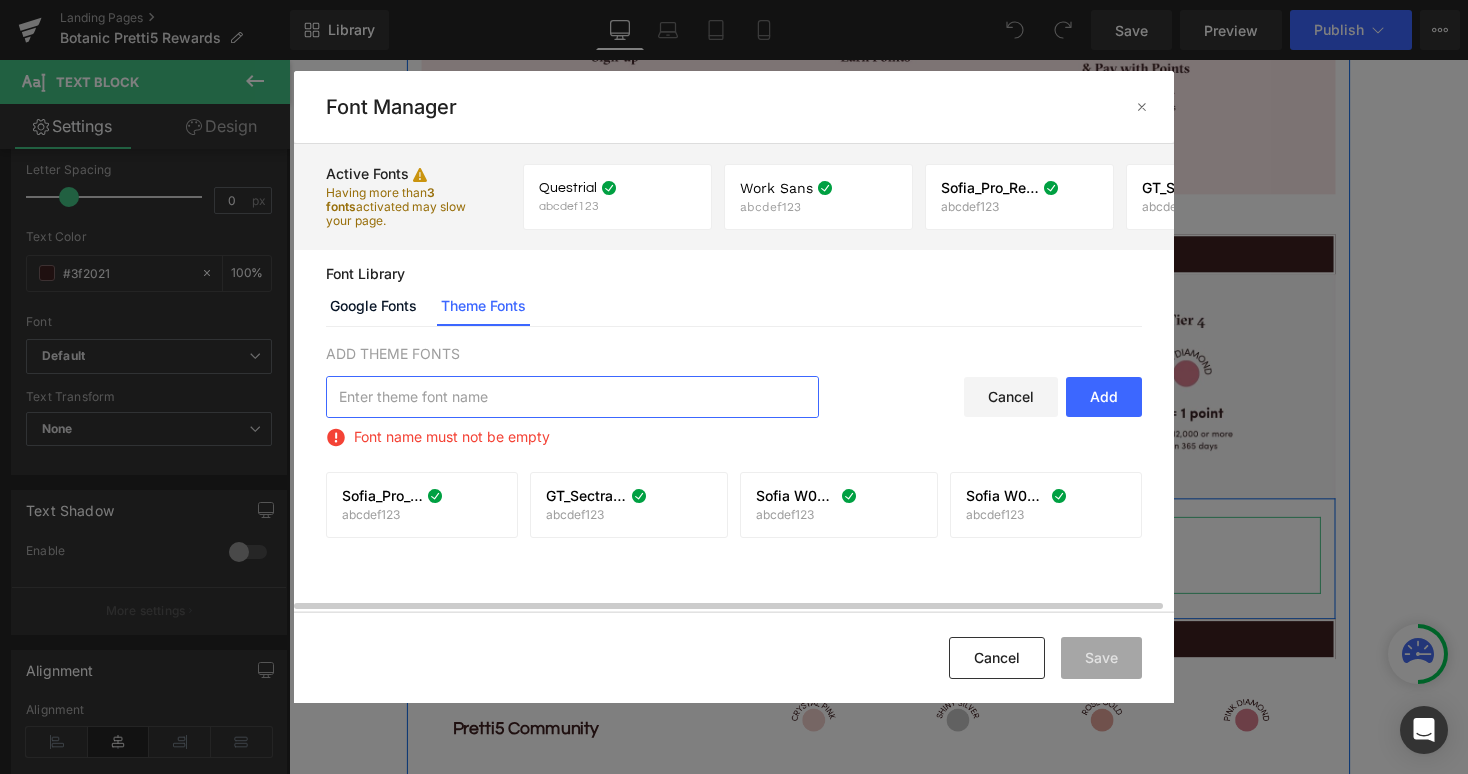 click at bounding box center (572, 397) 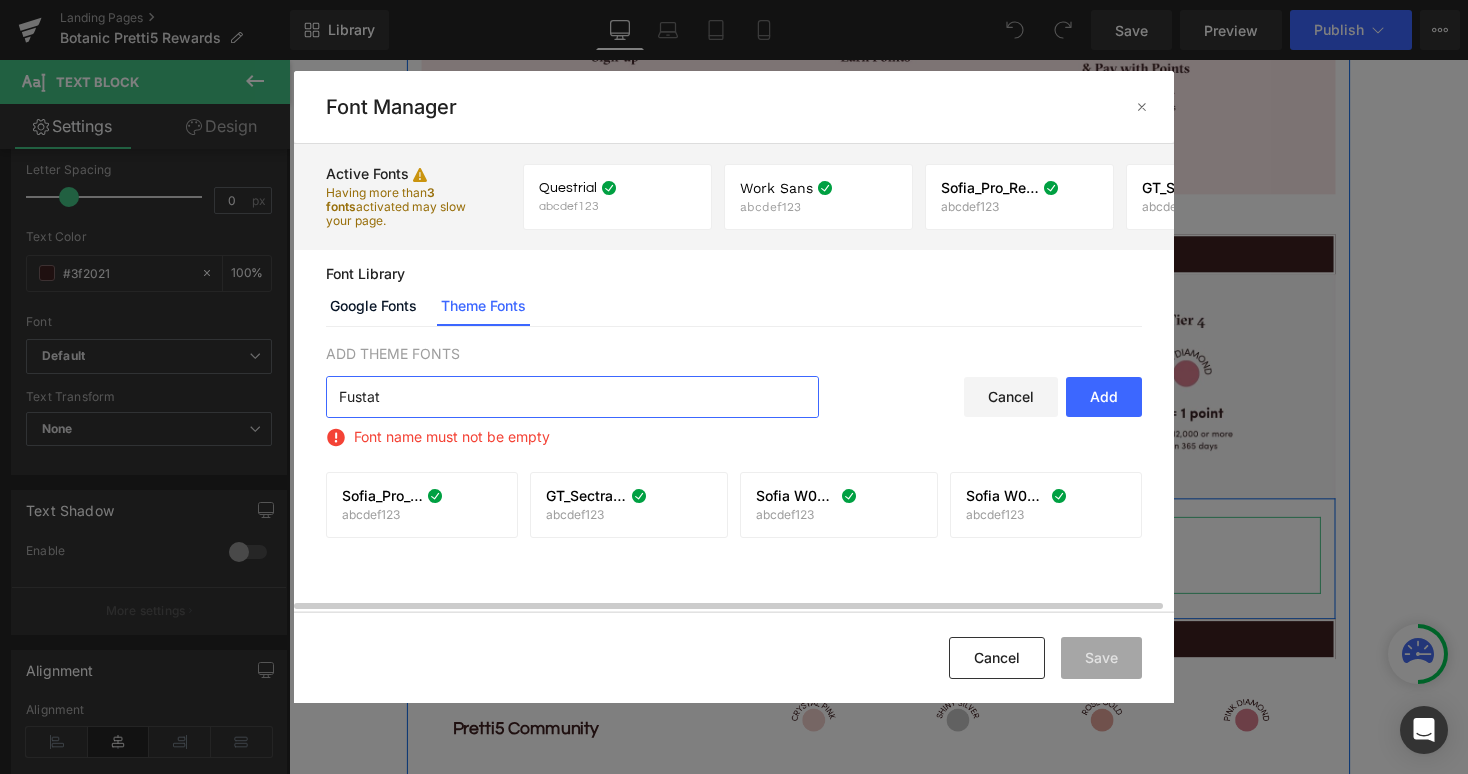 type on "Fustat" 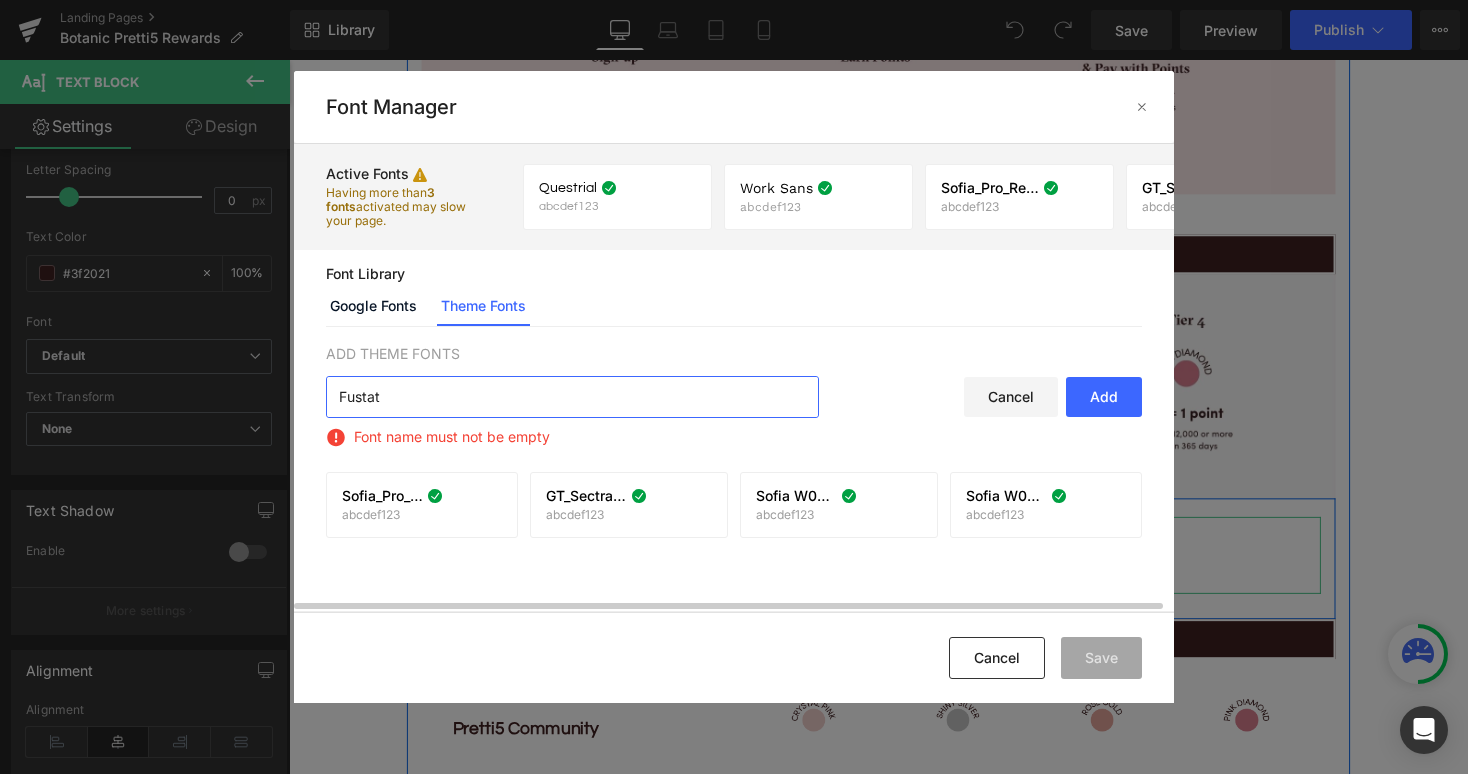 click on "Add" at bounding box center [1104, 397] 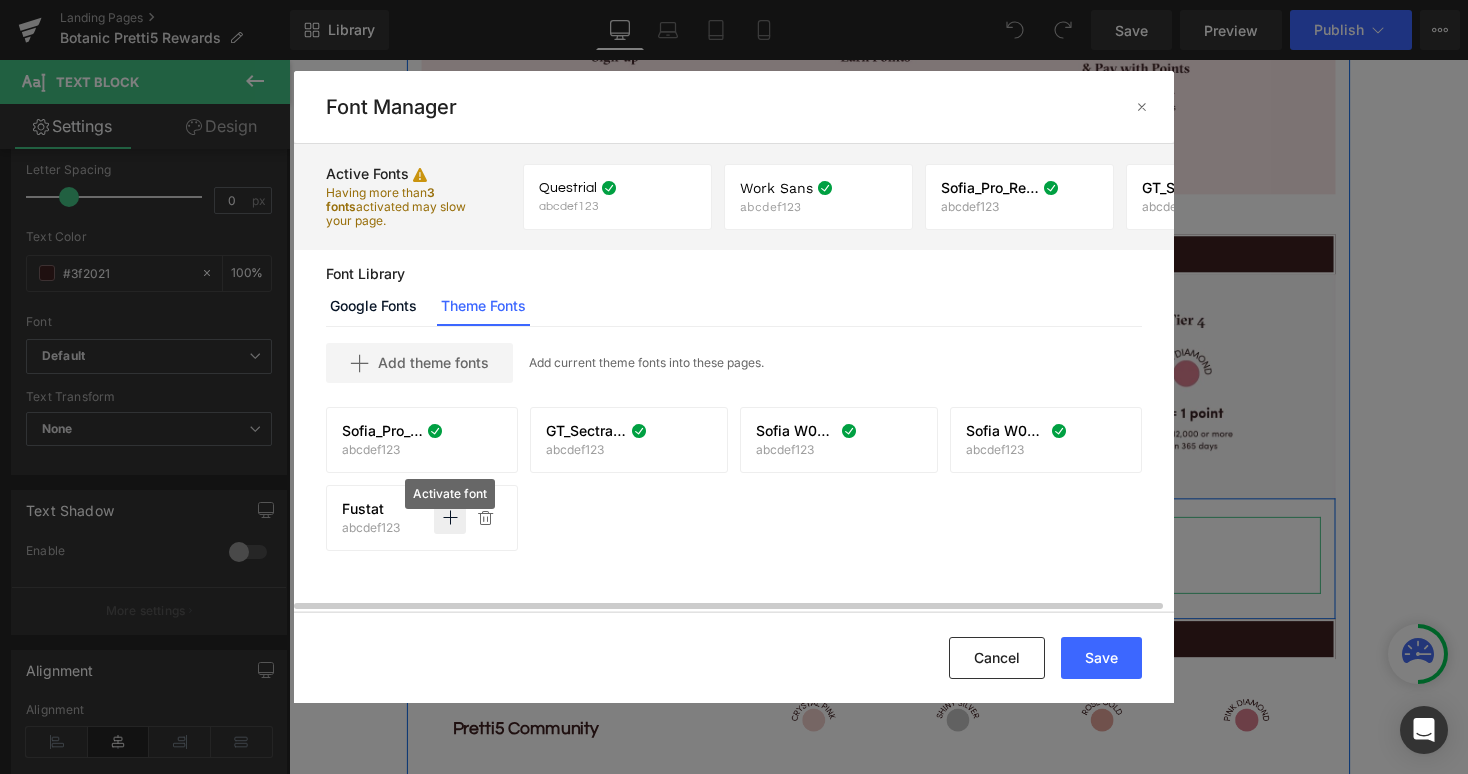 click at bounding box center [450, 518] 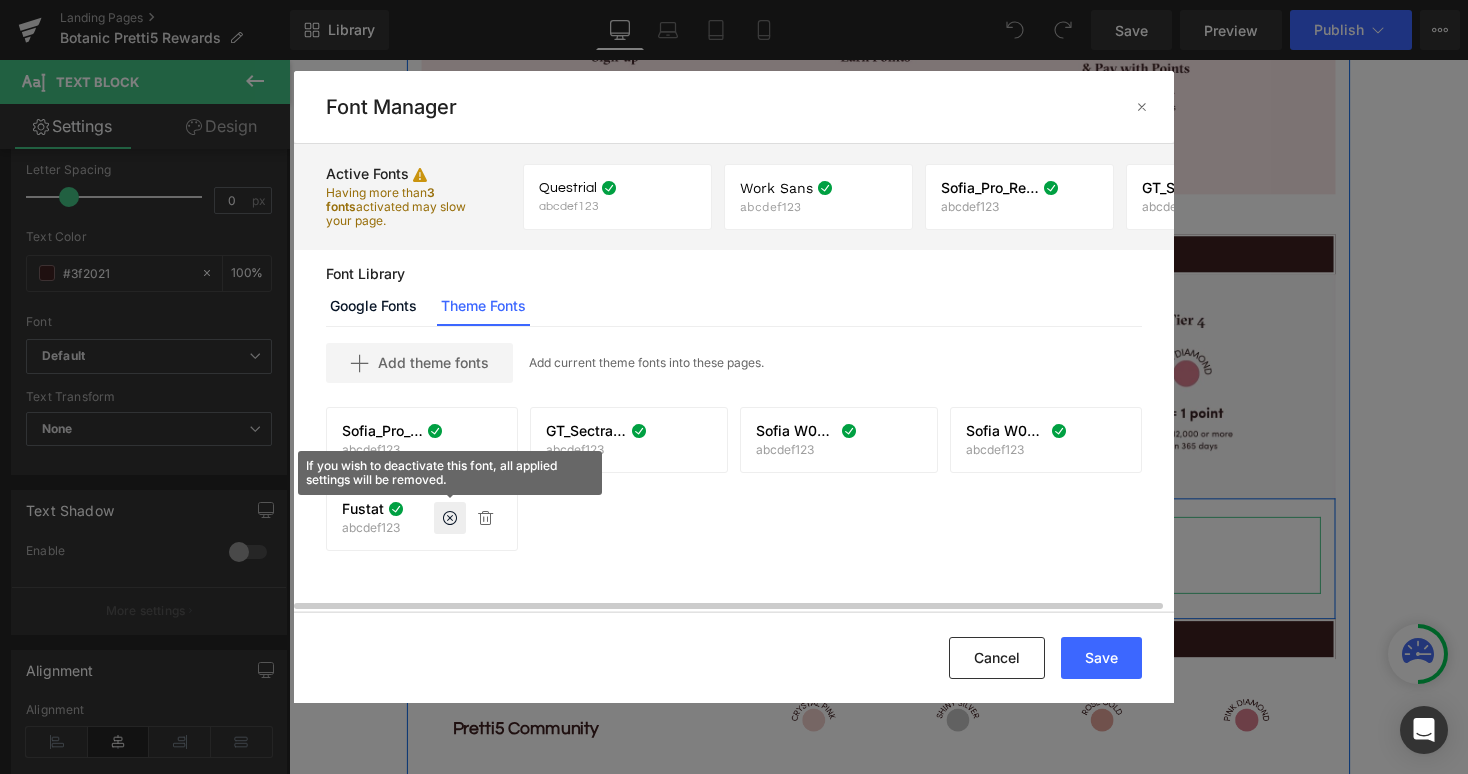 click on "abcdef123" at bounding box center [373, 528] 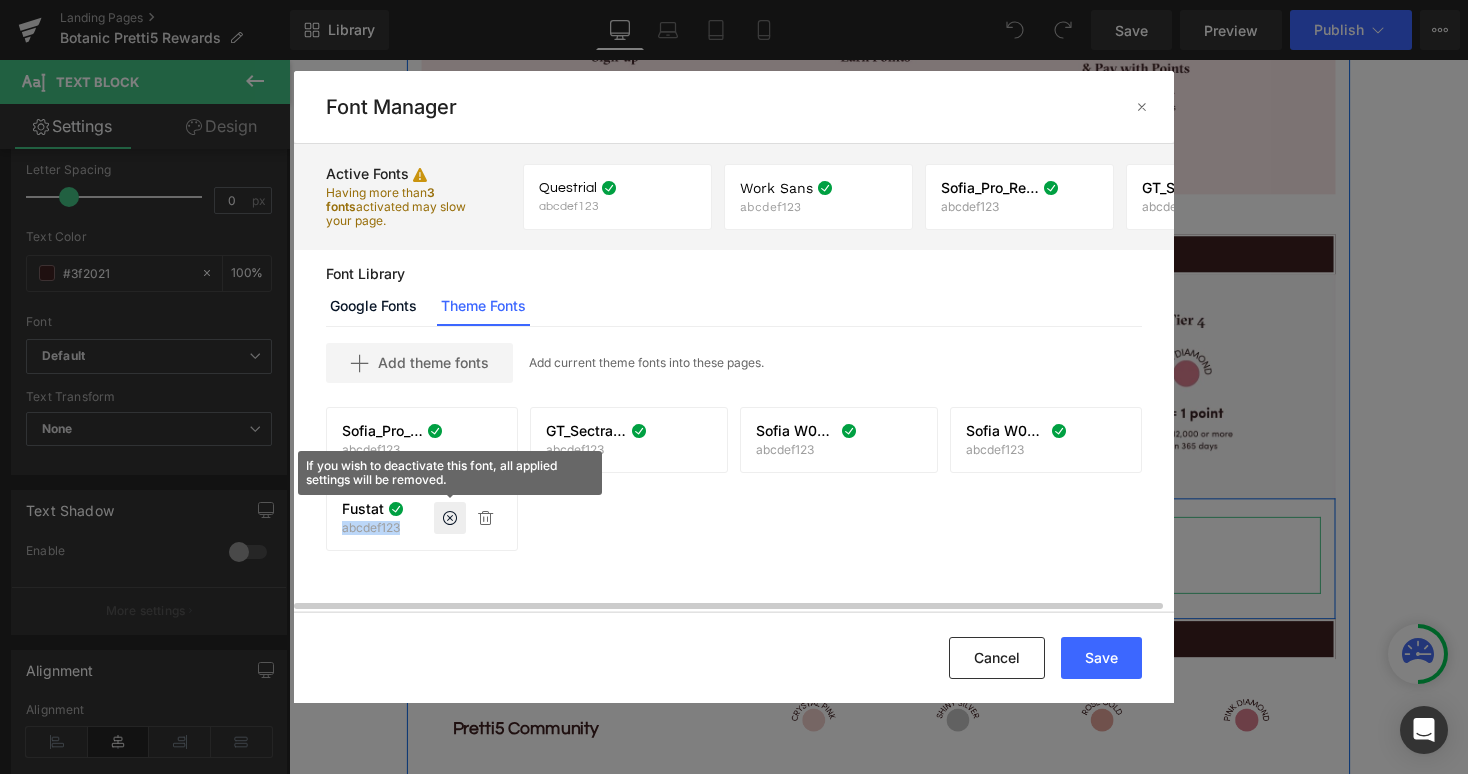 click on "abcdef123" at bounding box center (373, 528) 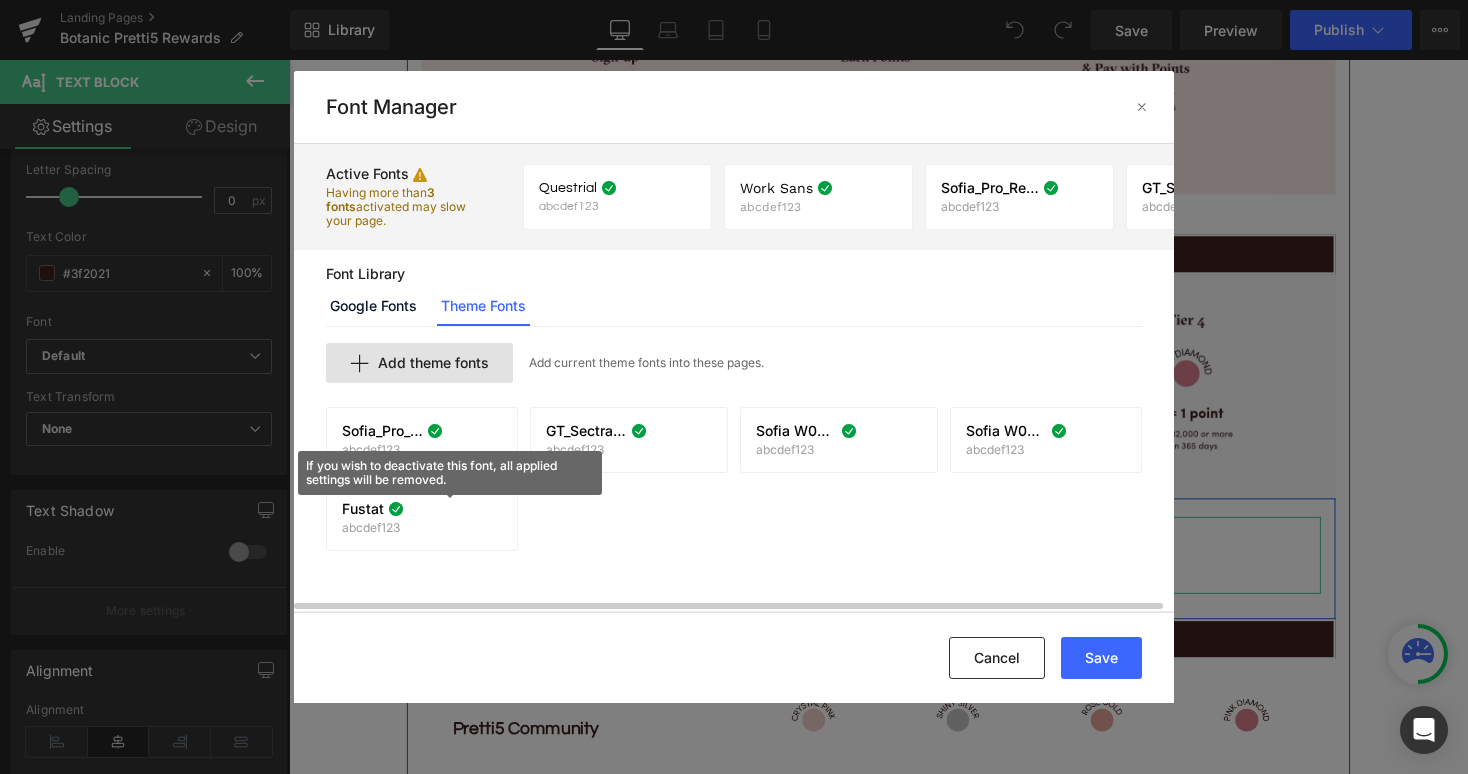 click on "Add theme fonts" at bounding box center (433, 363) 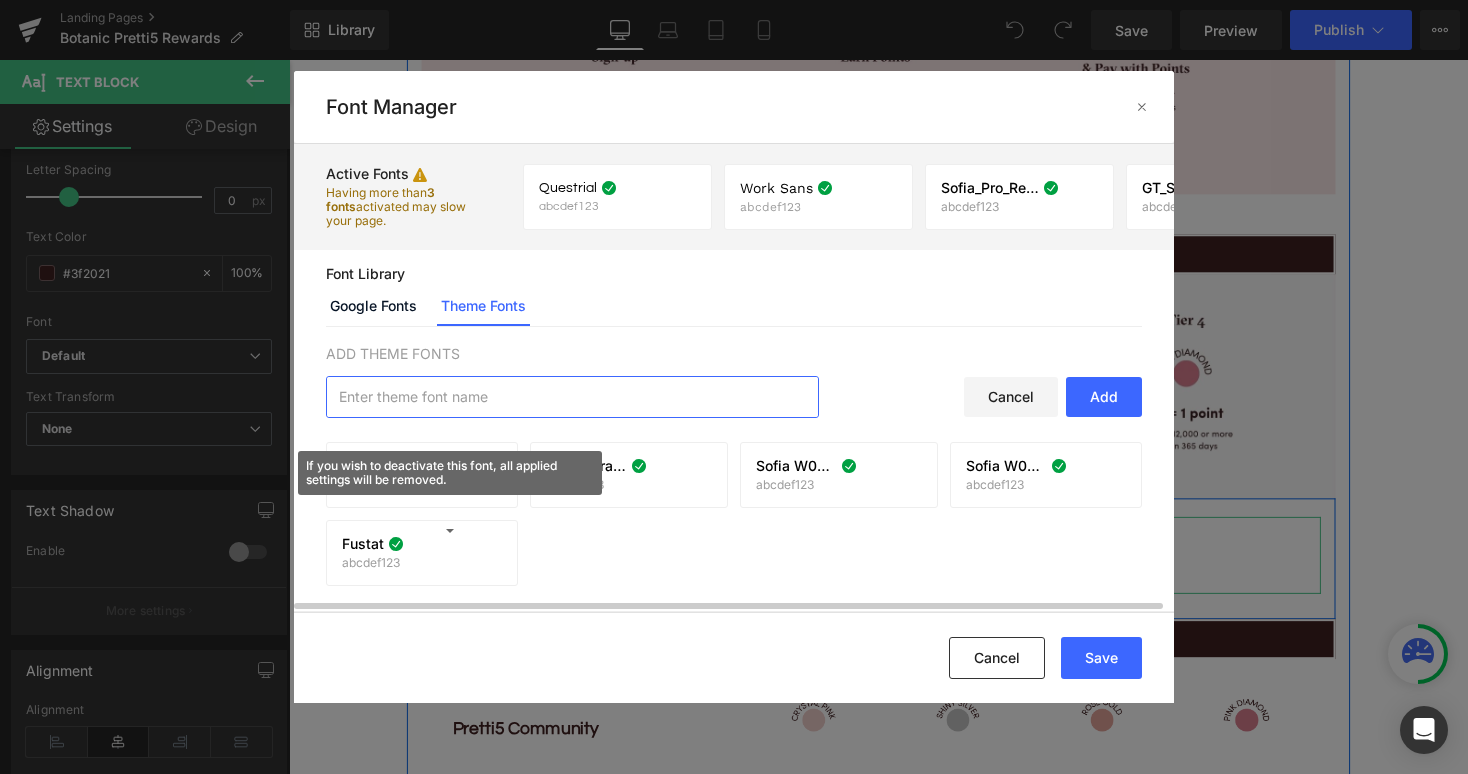 click on "Add" at bounding box center (1104, 397) 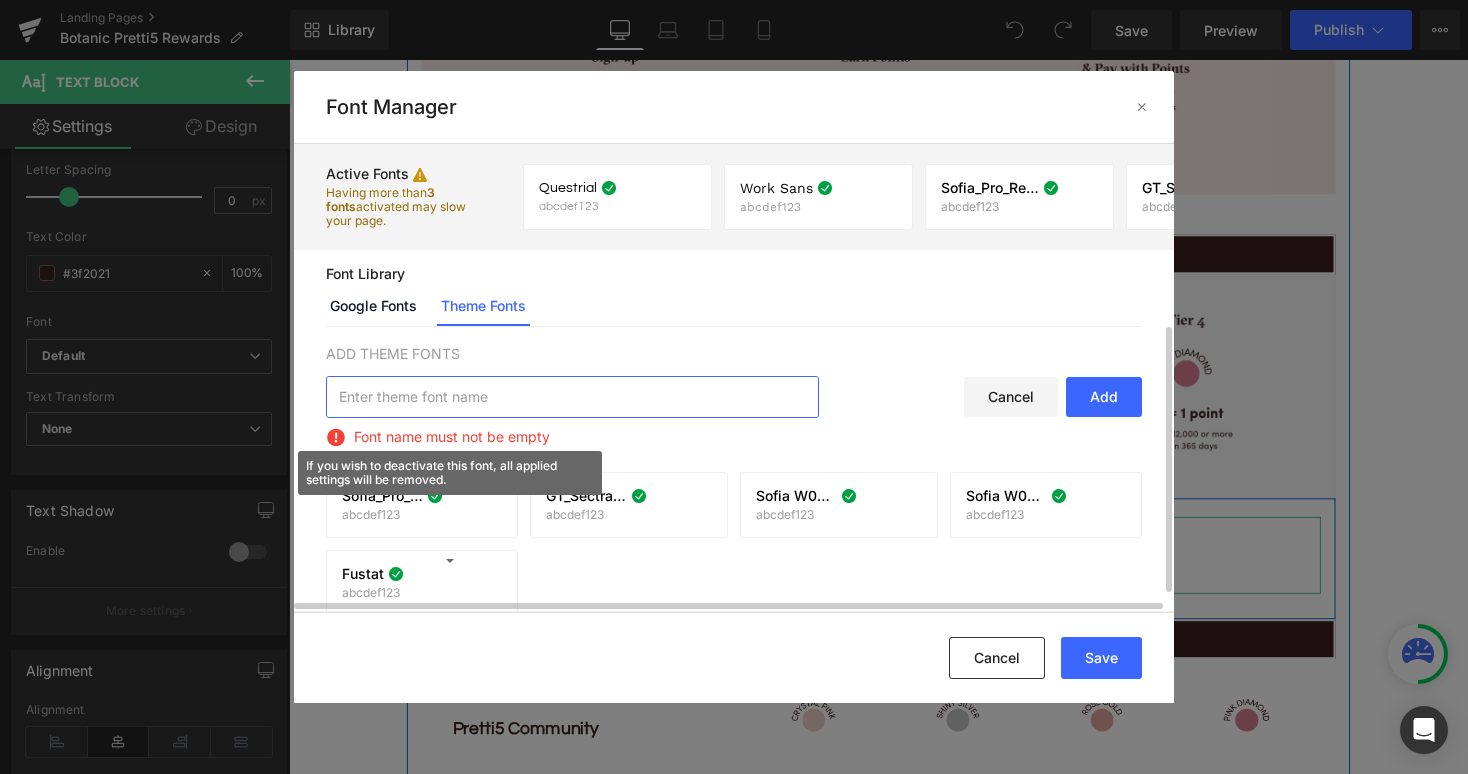 click on "Cancel" at bounding box center [1011, 397] 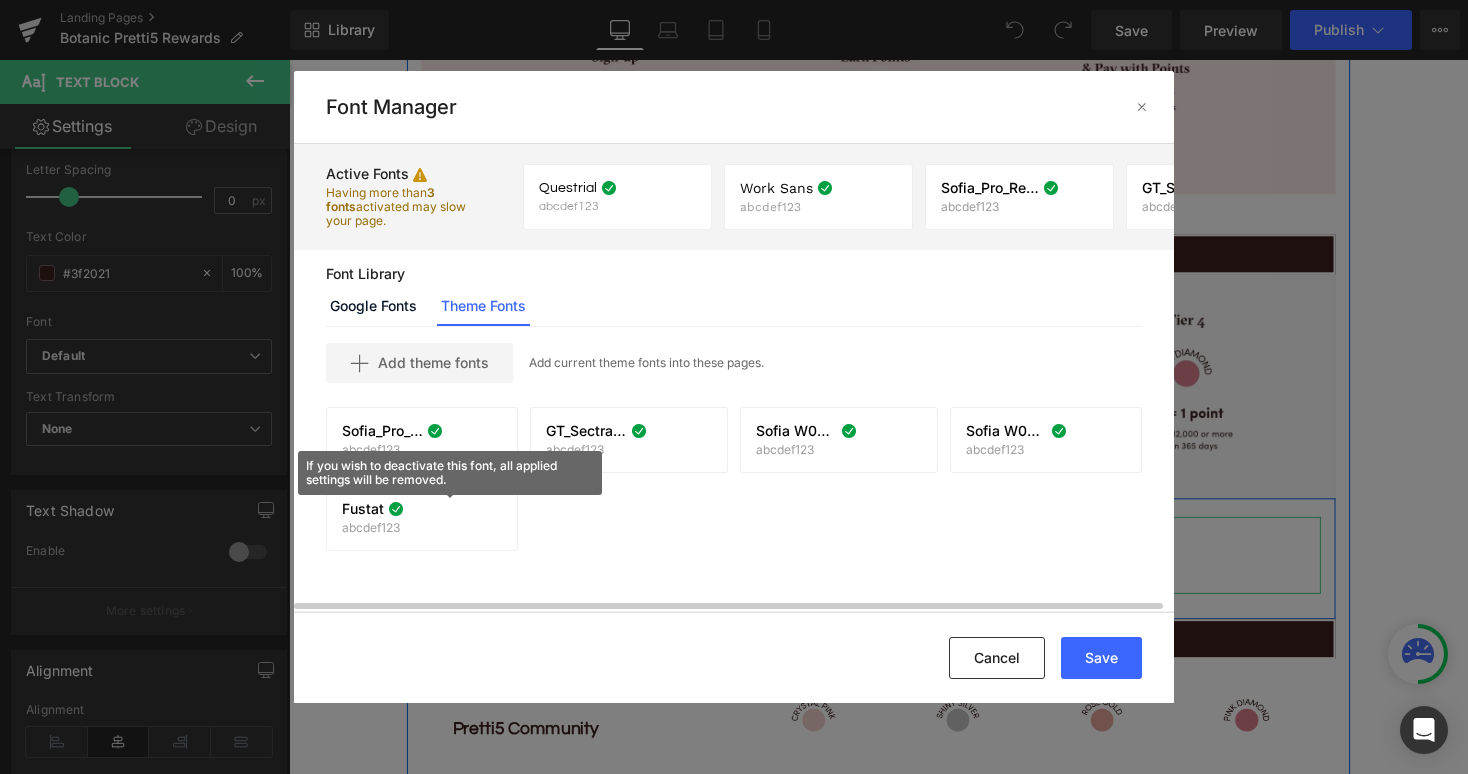 click at bounding box center [486, 518] 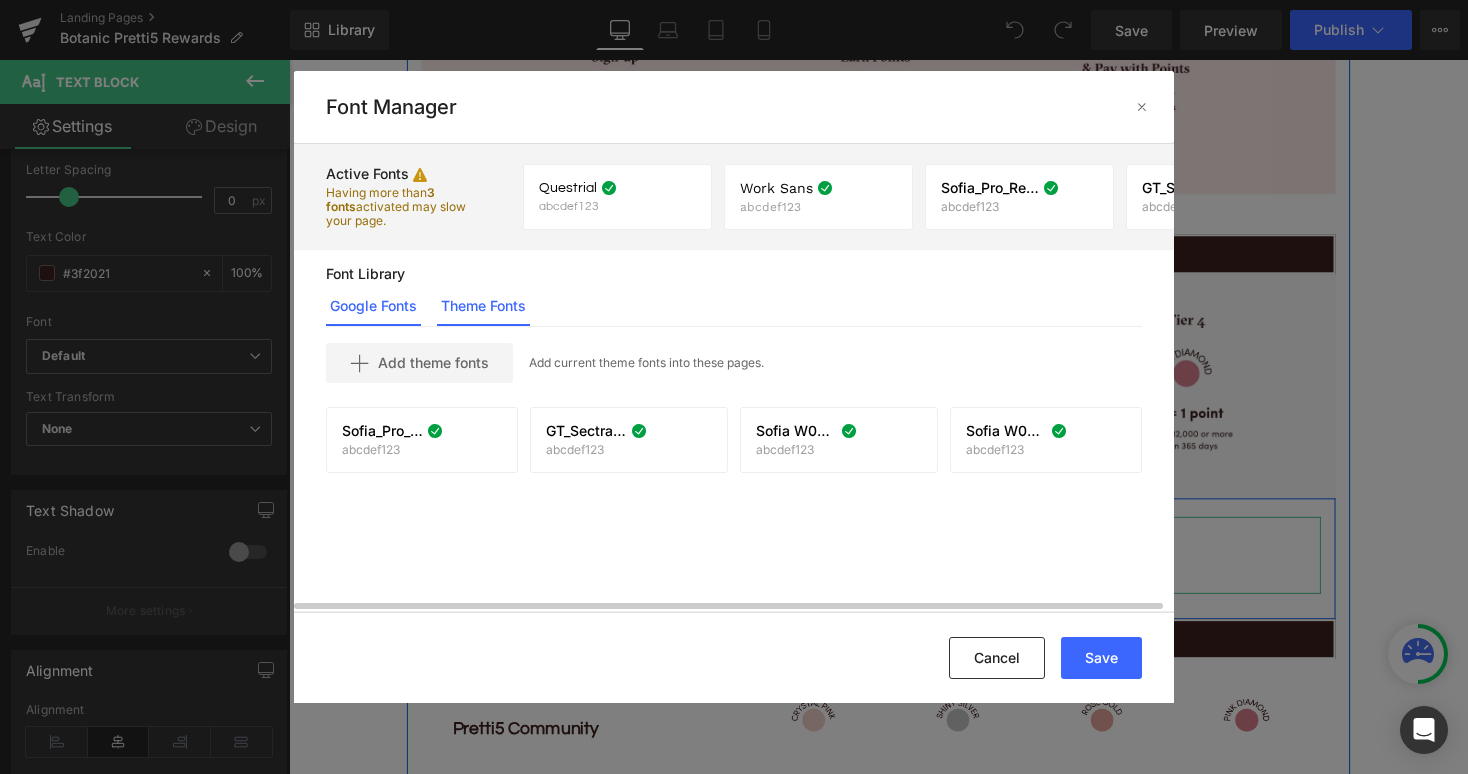 click on "Google Fonts" 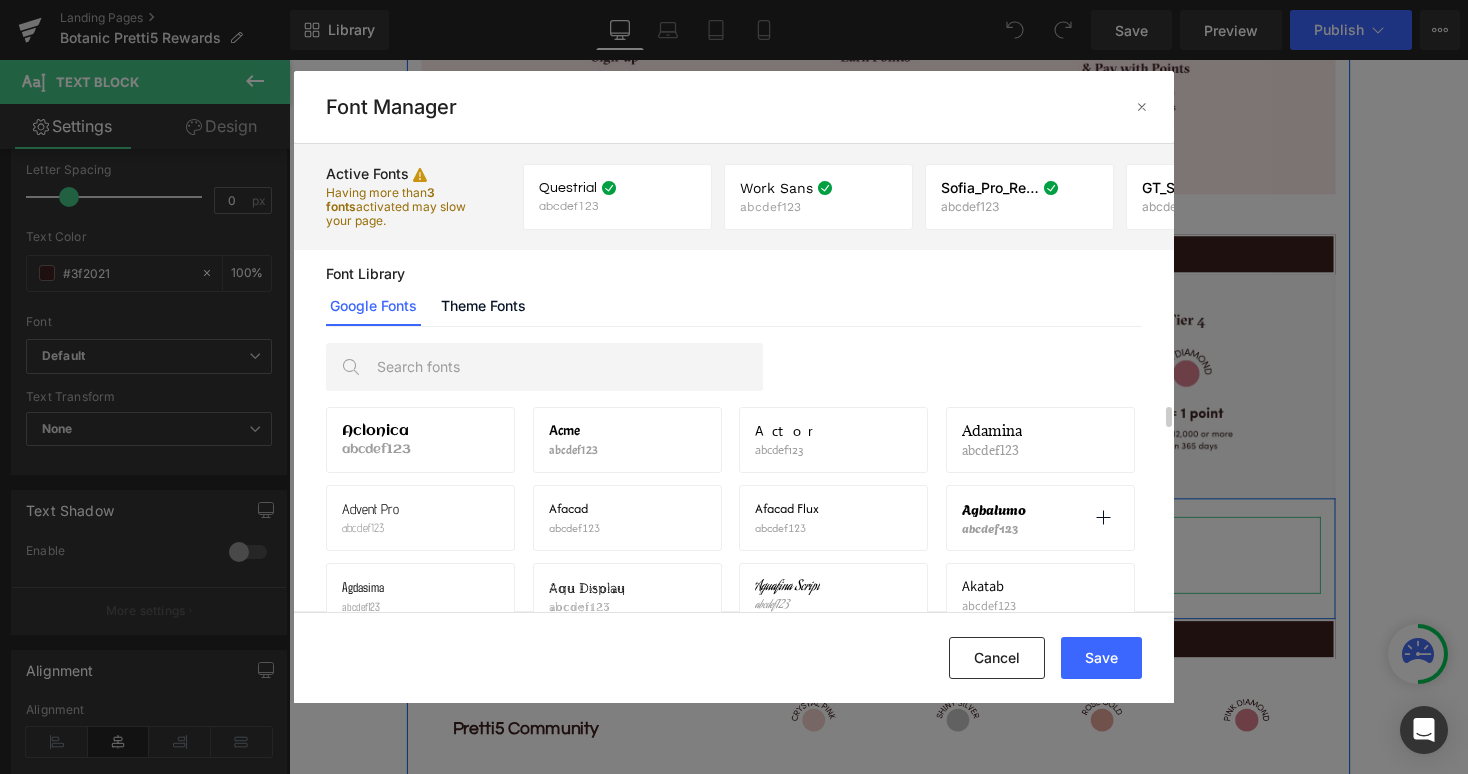 scroll, scrollTop: 187, scrollLeft: 0, axis: vertical 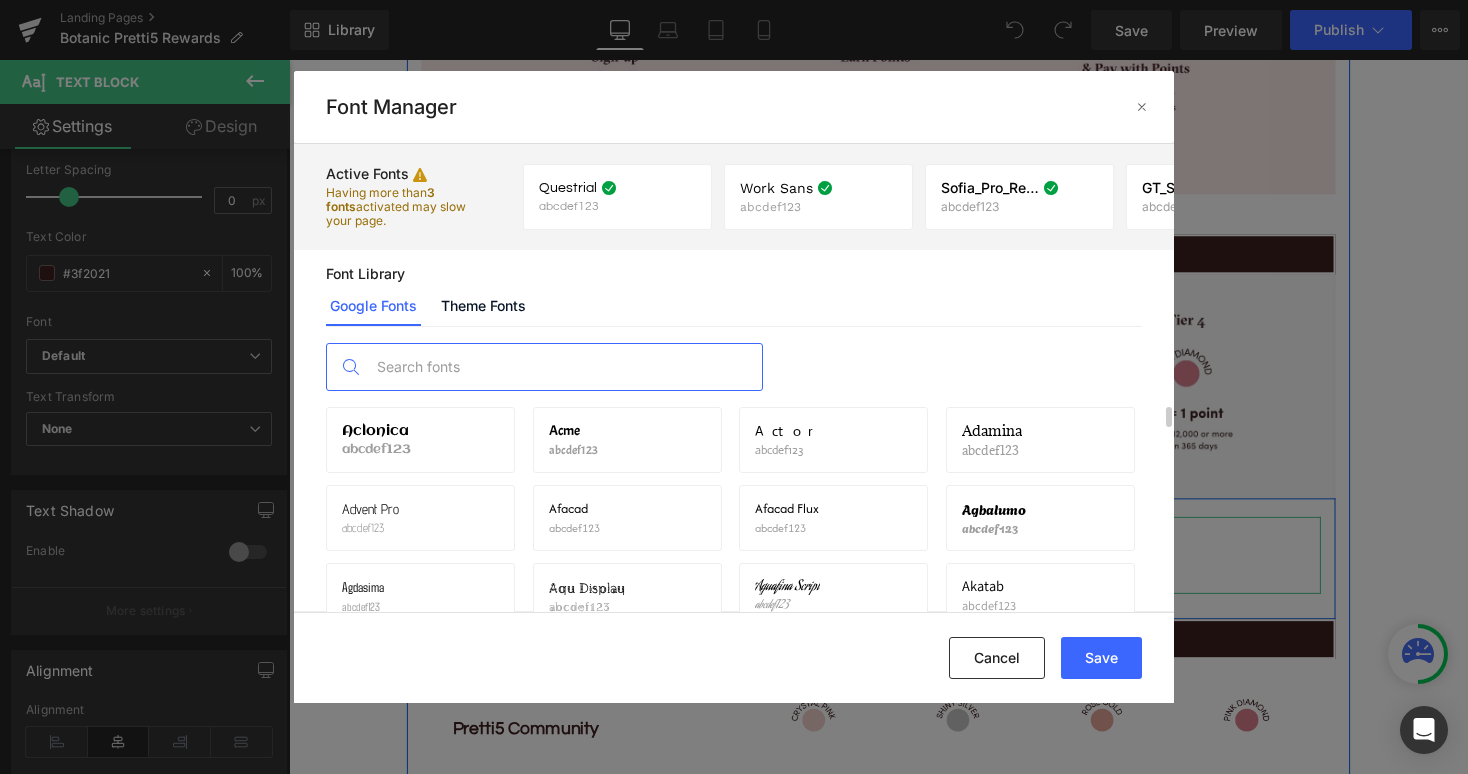 click at bounding box center (564, 367) 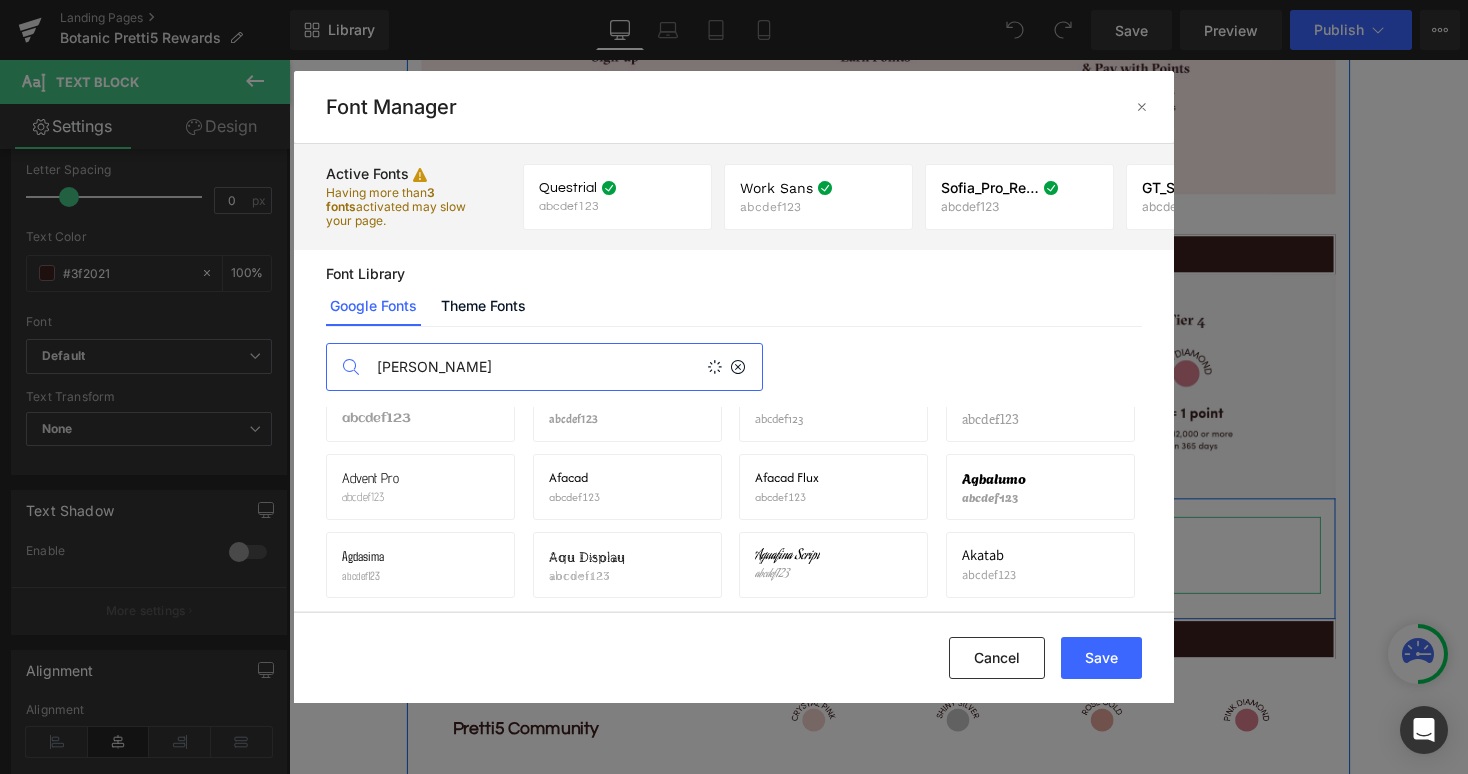 scroll, scrollTop: 0, scrollLeft: 0, axis: both 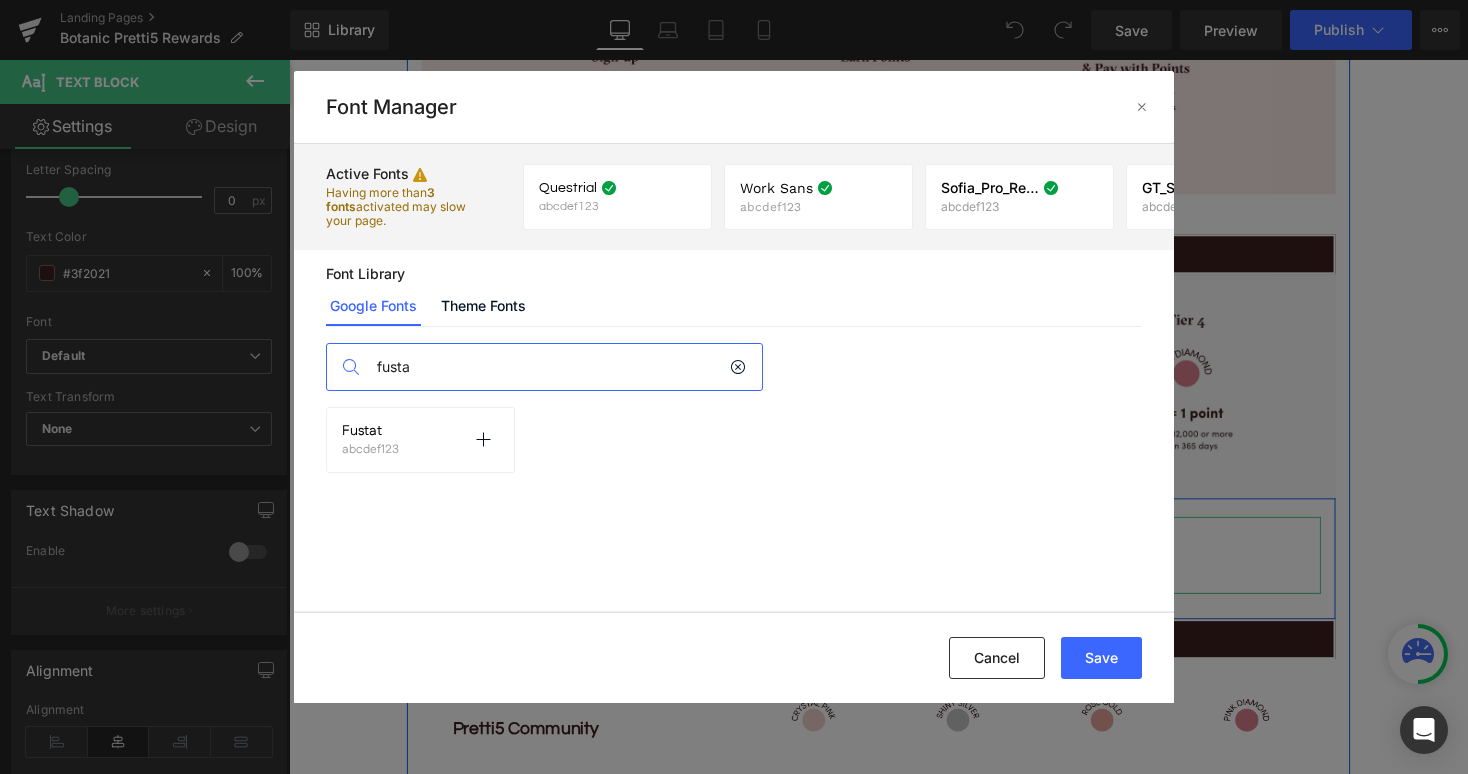 click on "Fustat abcdef123" at bounding box center (370, 440) 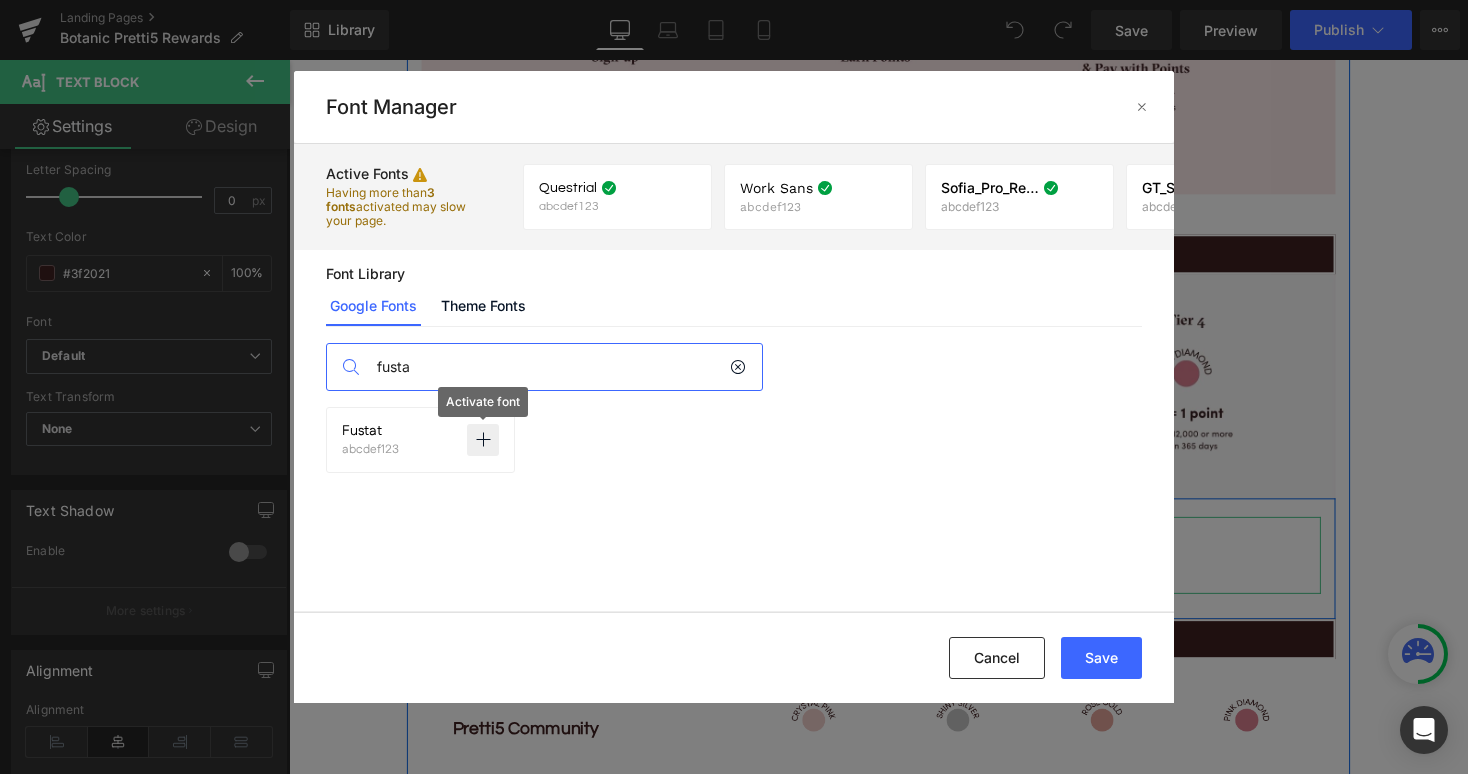 click at bounding box center [483, 440] 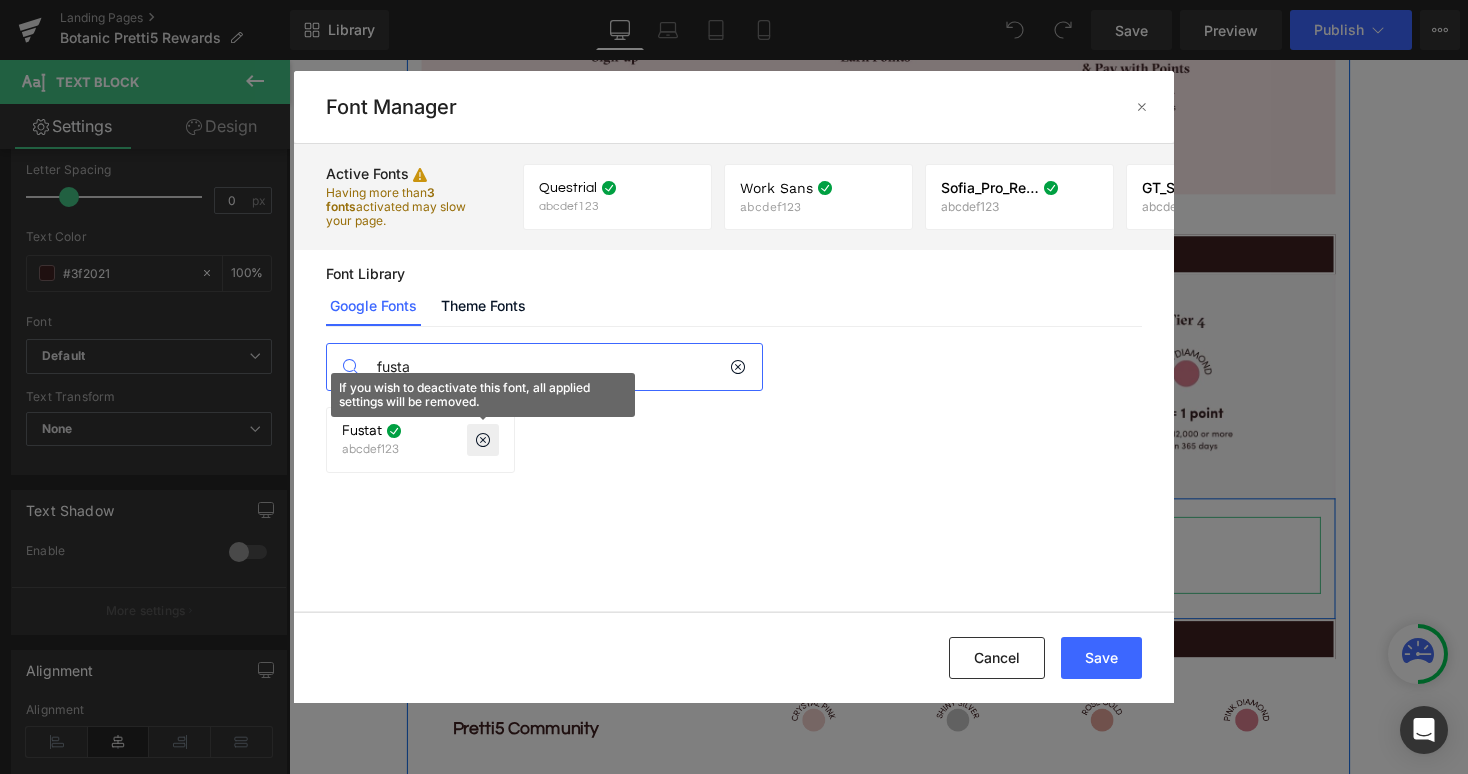 click on "fusta" at bounding box center [544, 367] 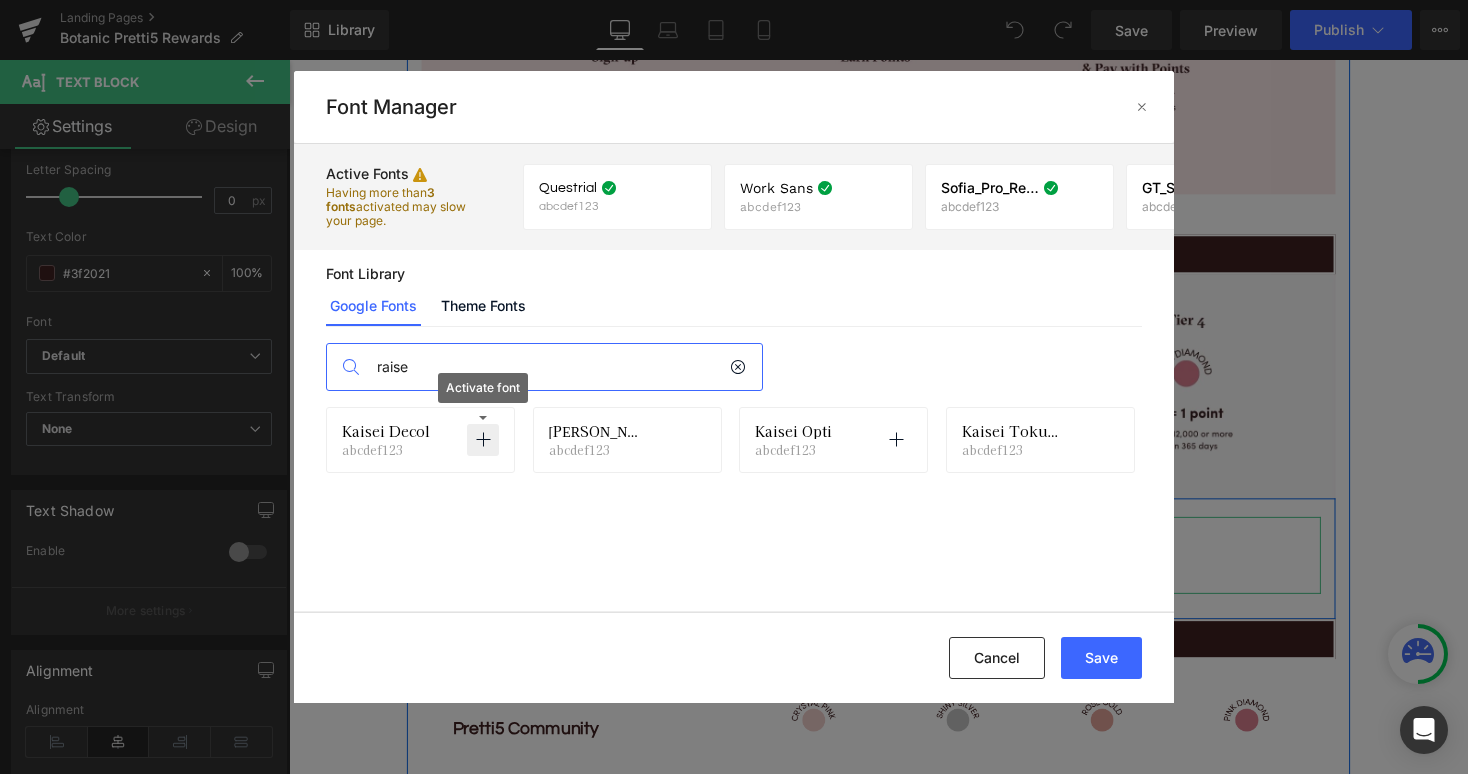 drag, startPoint x: 442, startPoint y: 404, endPoint x: 802, endPoint y: 427, distance: 360.73398 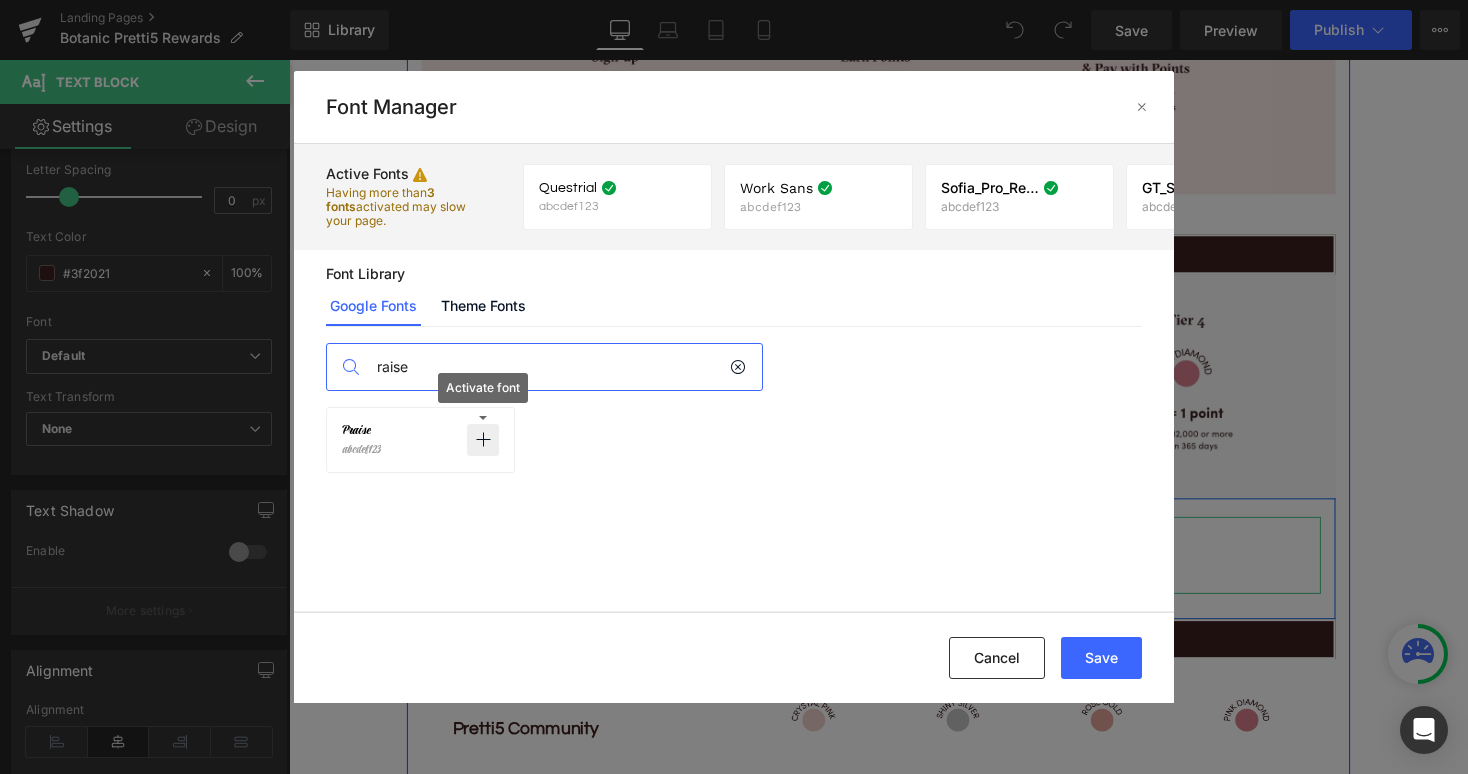 click on "raise" at bounding box center [548, 367] 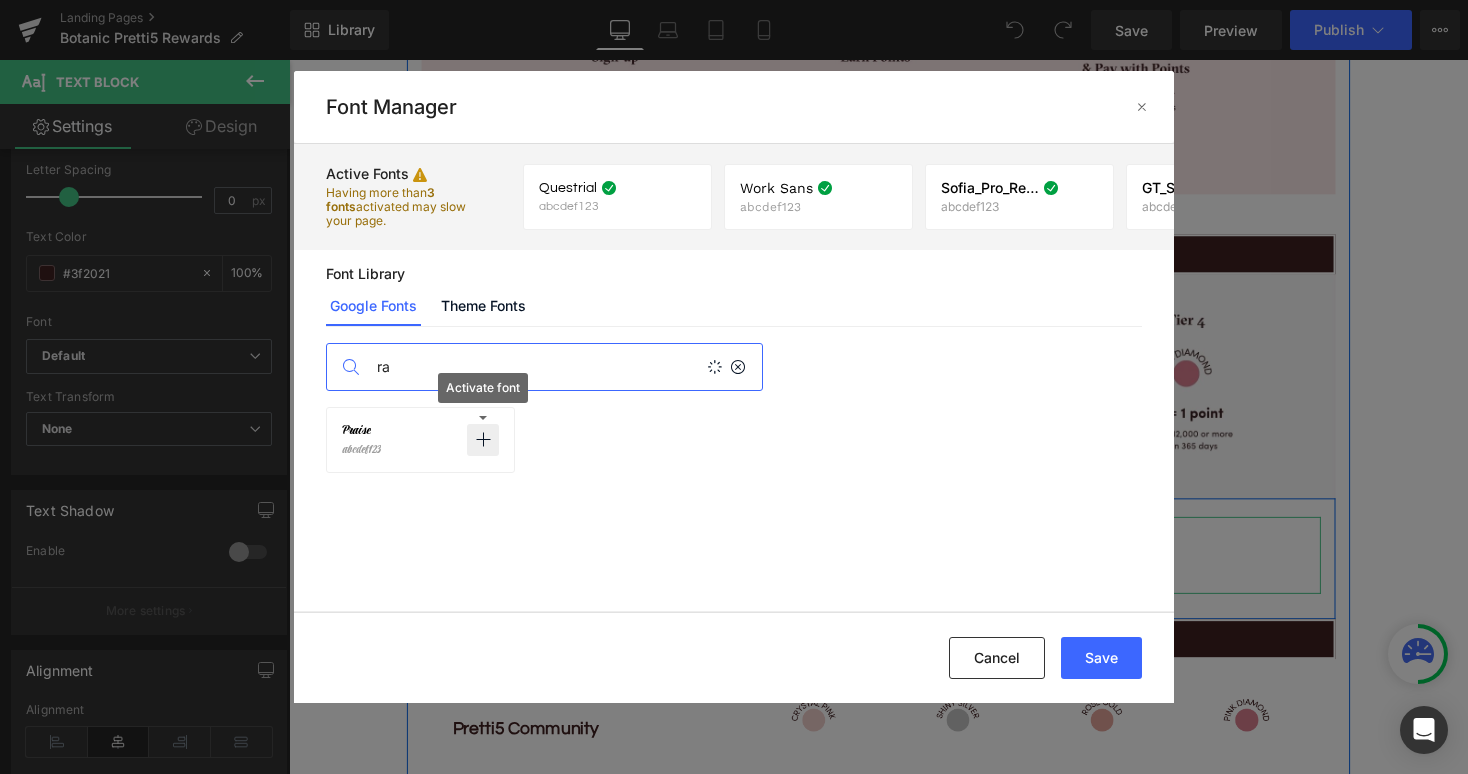 type on "r" 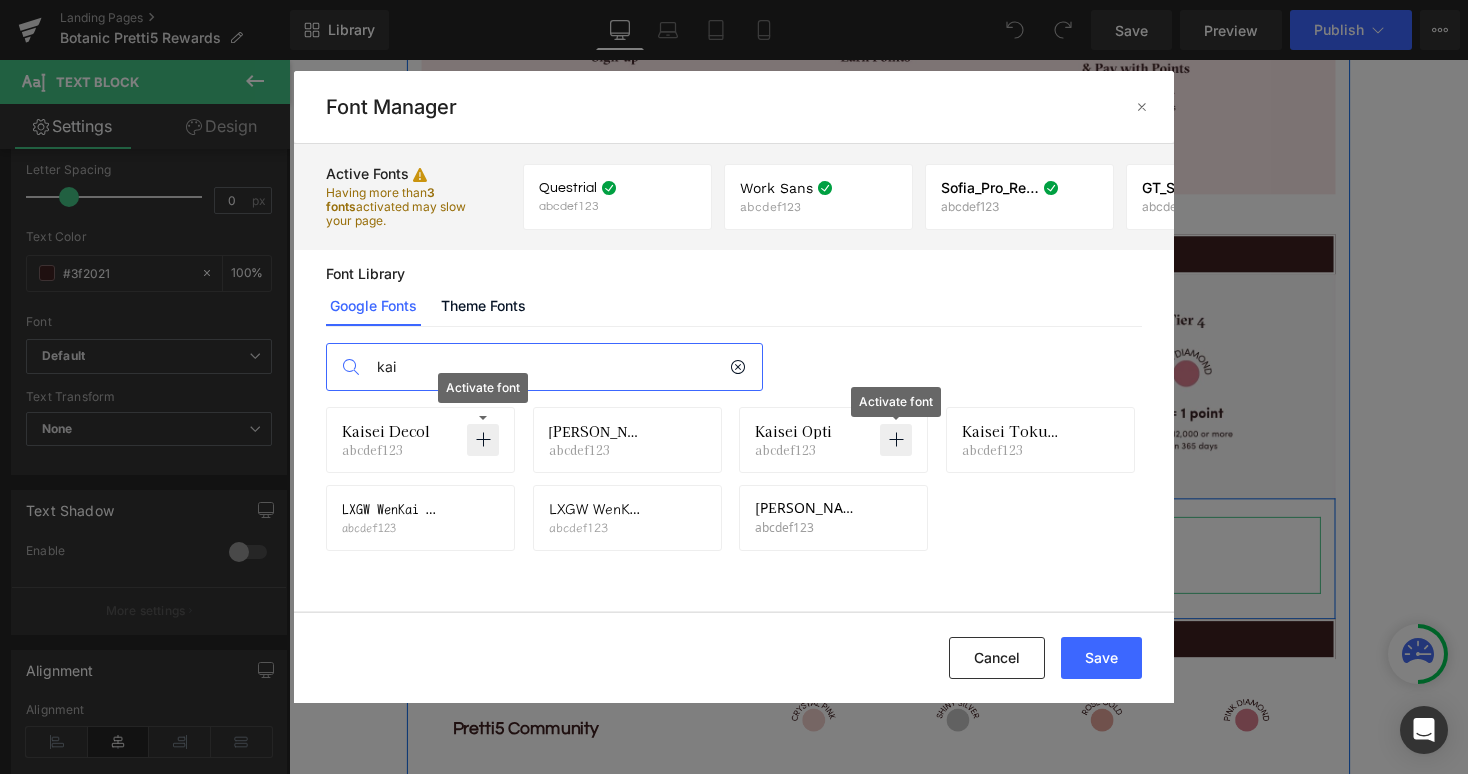 type on "kai" 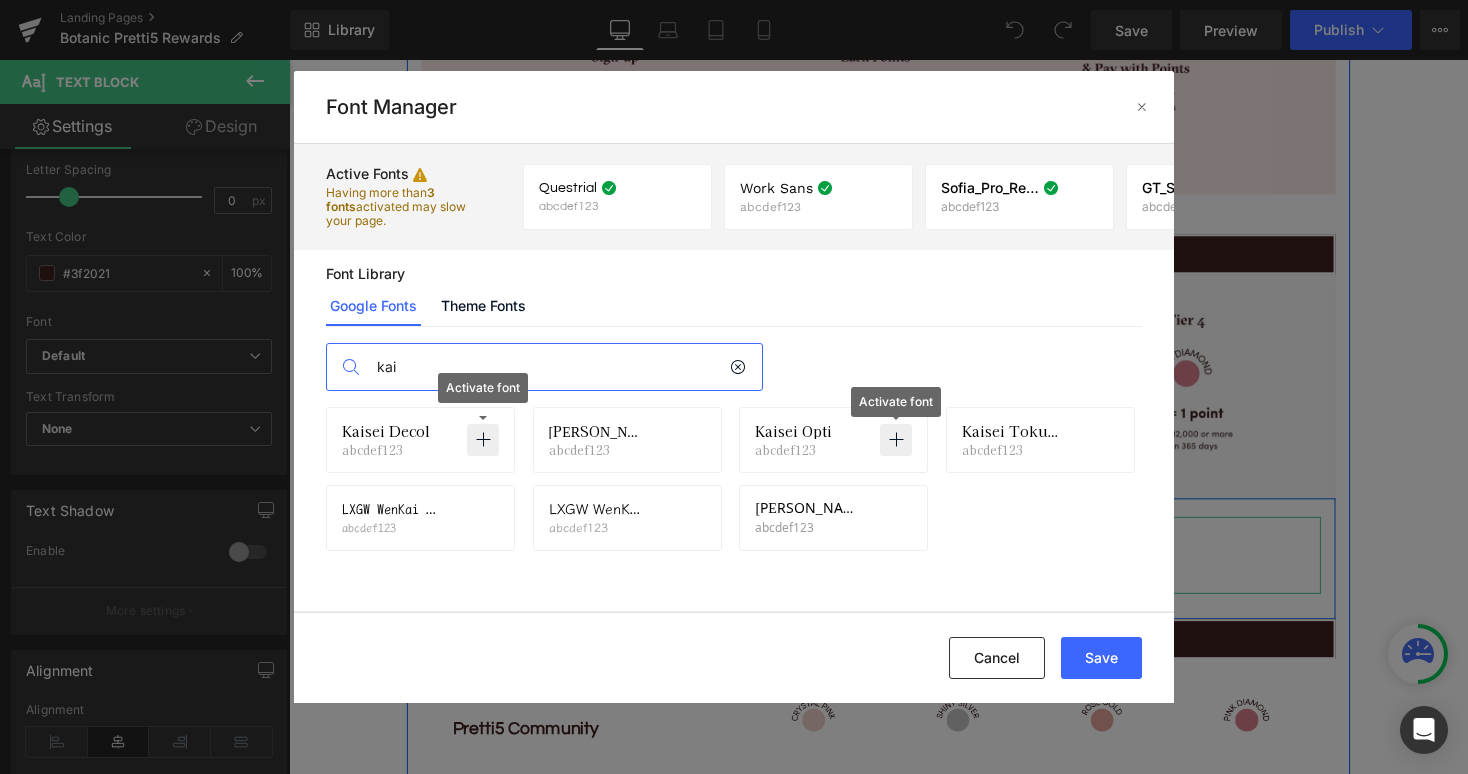 click at bounding box center (896, 440) 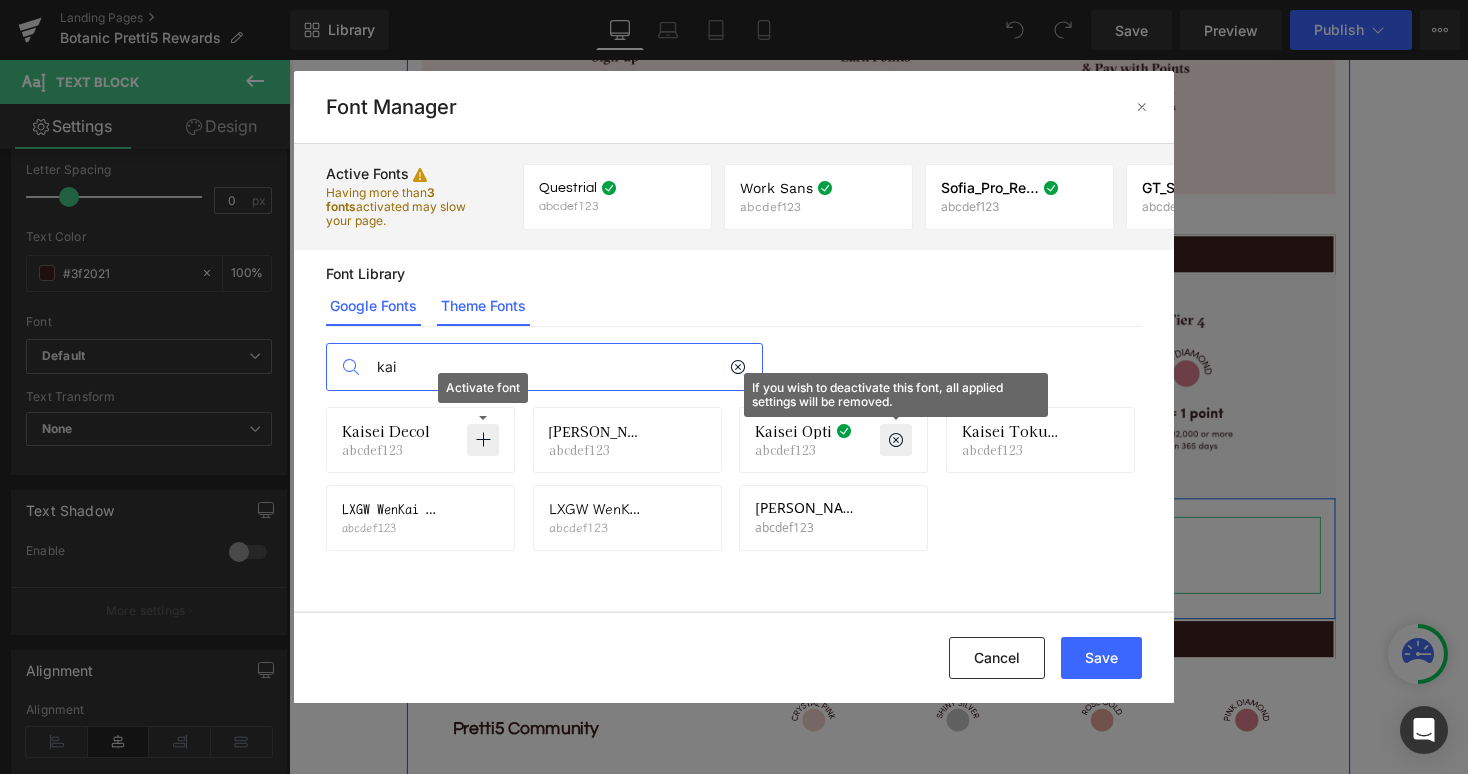 click on "Theme Fonts" 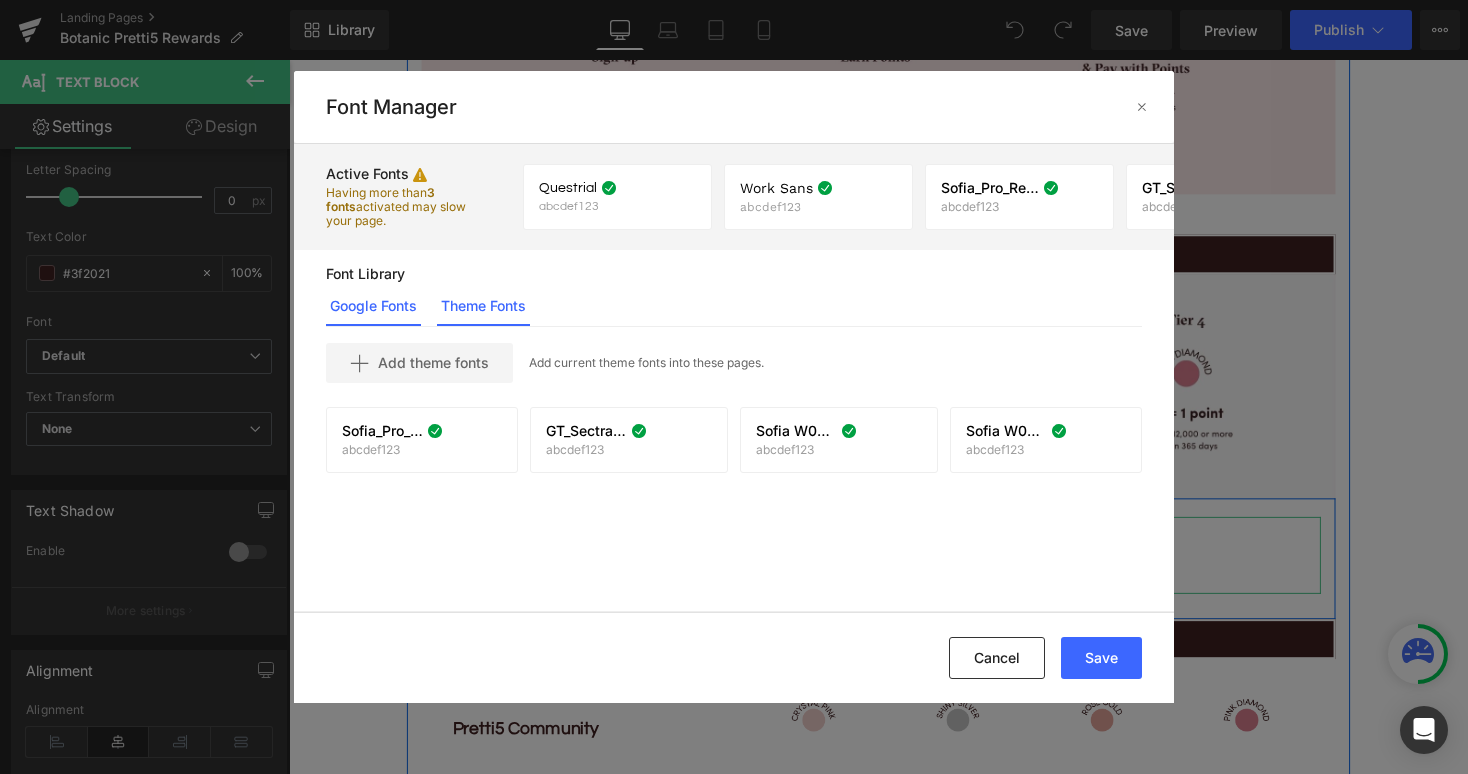 click on "Google Fonts" 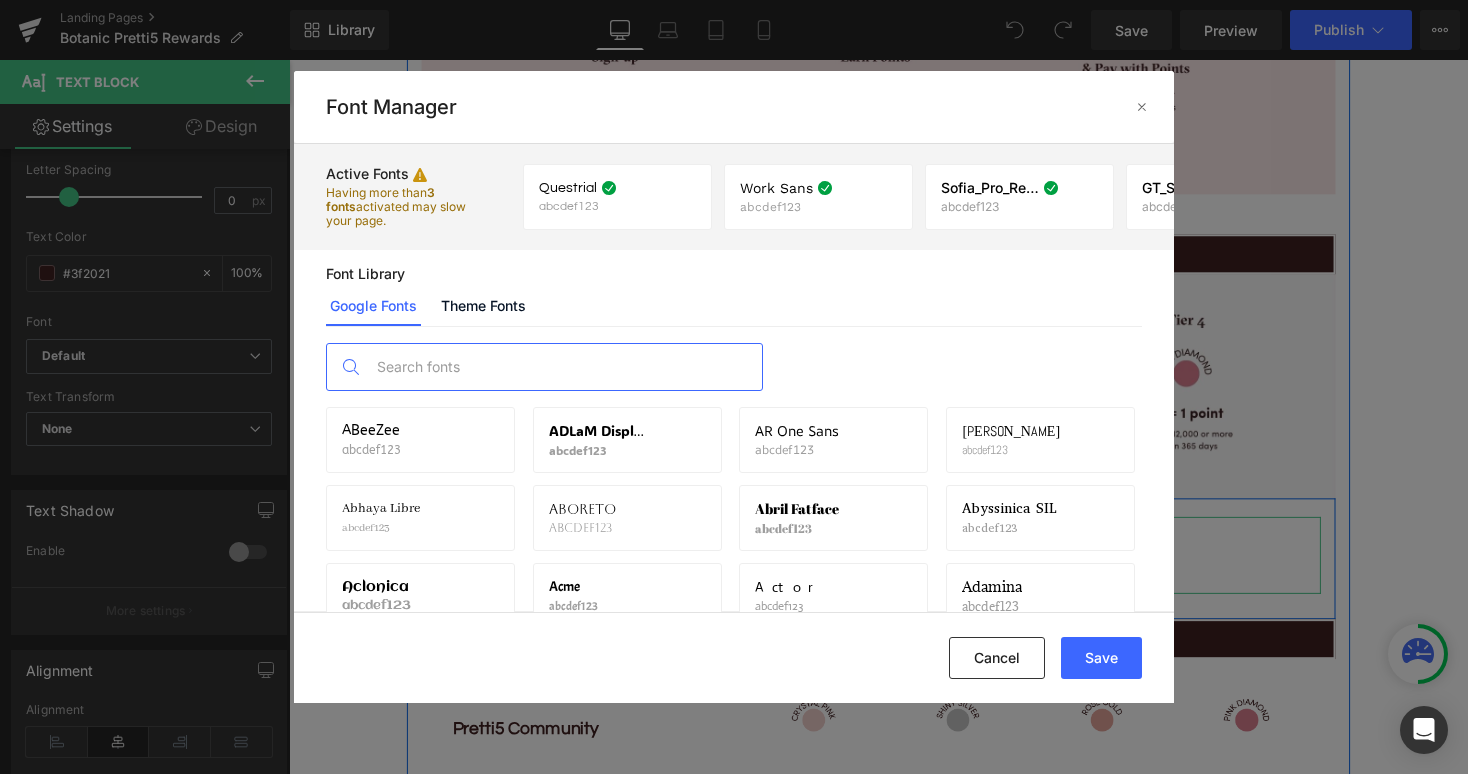 click at bounding box center (564, 367) 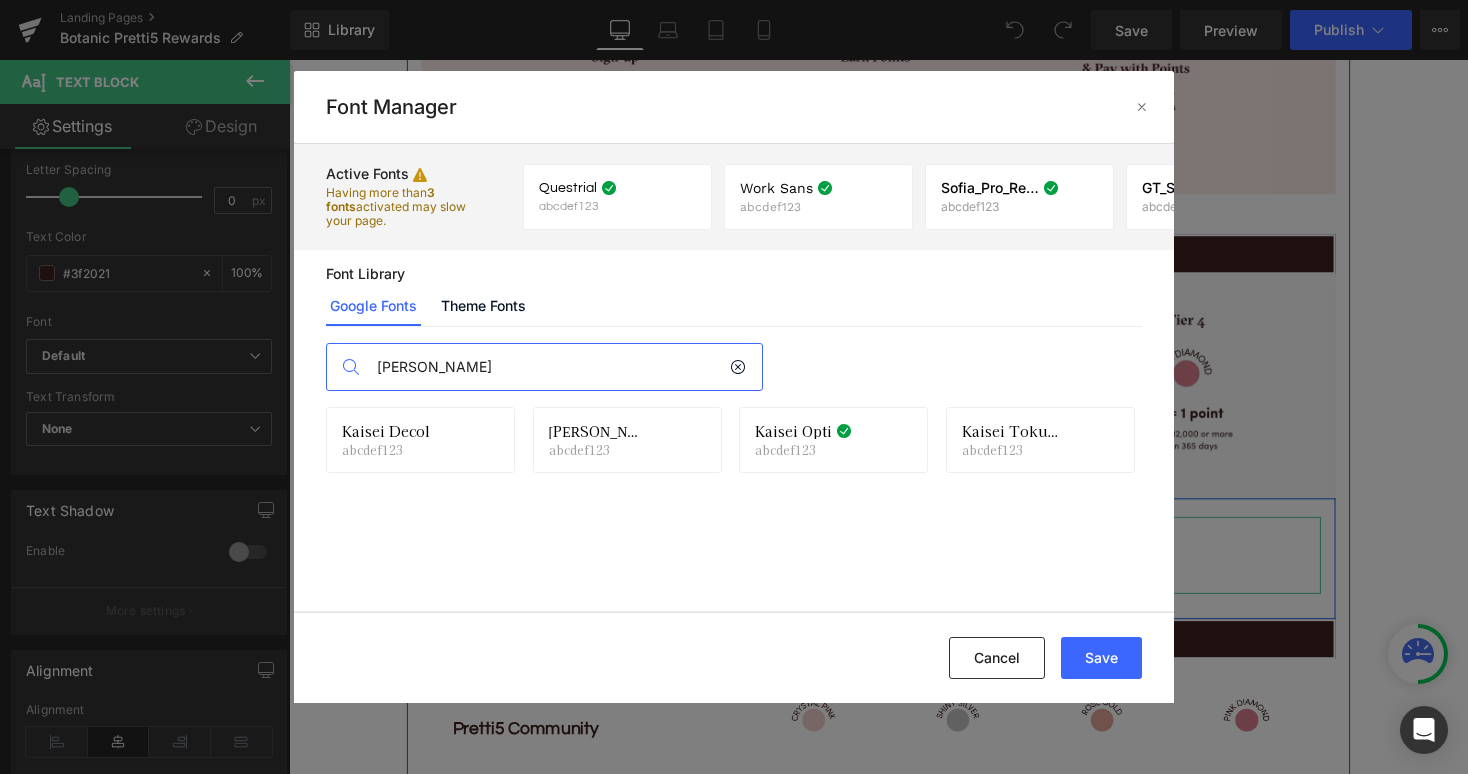 type on "Kaiser" 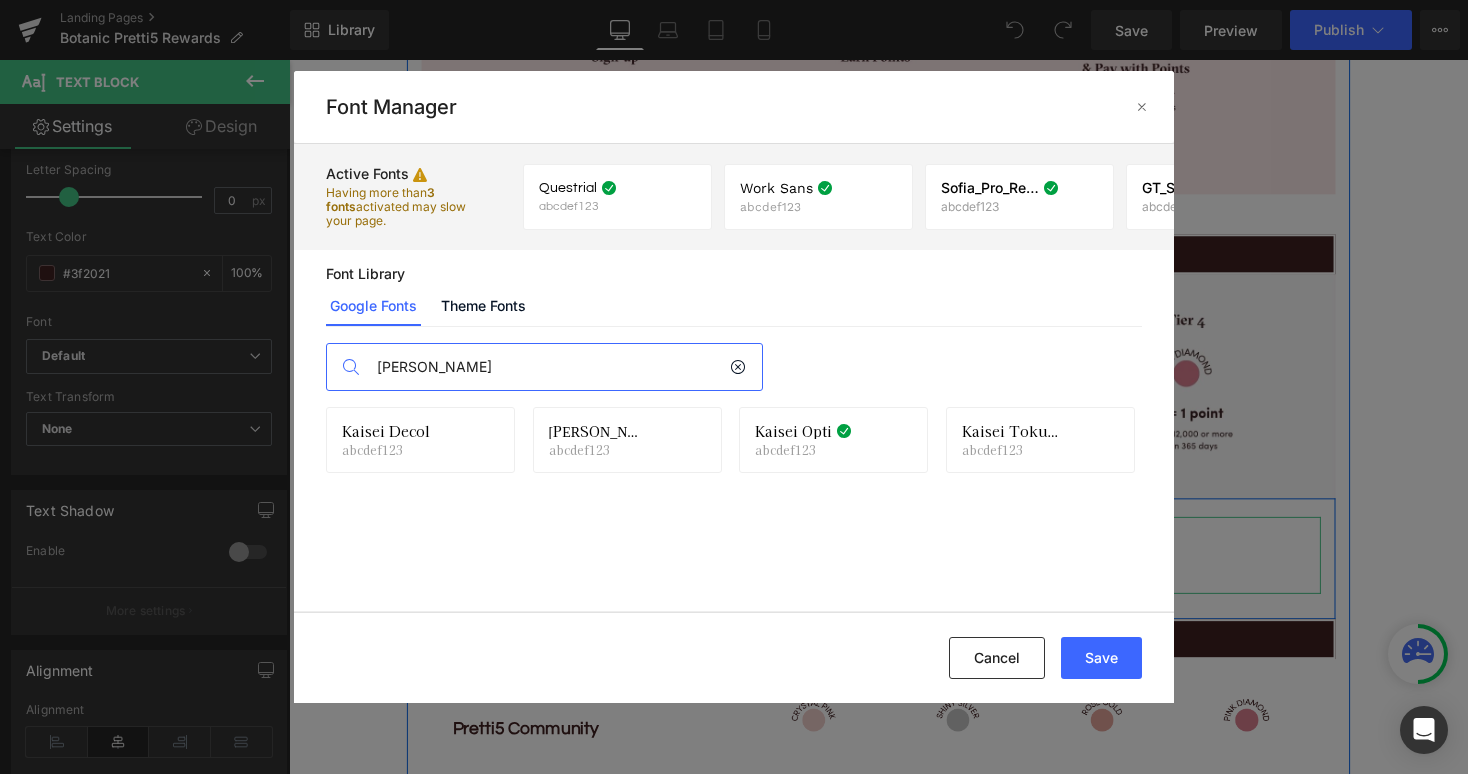 drag, startPoint x: 581, startPoint y: 364, endPoint x: 738, endPoint y: 365, distance: 157.00319 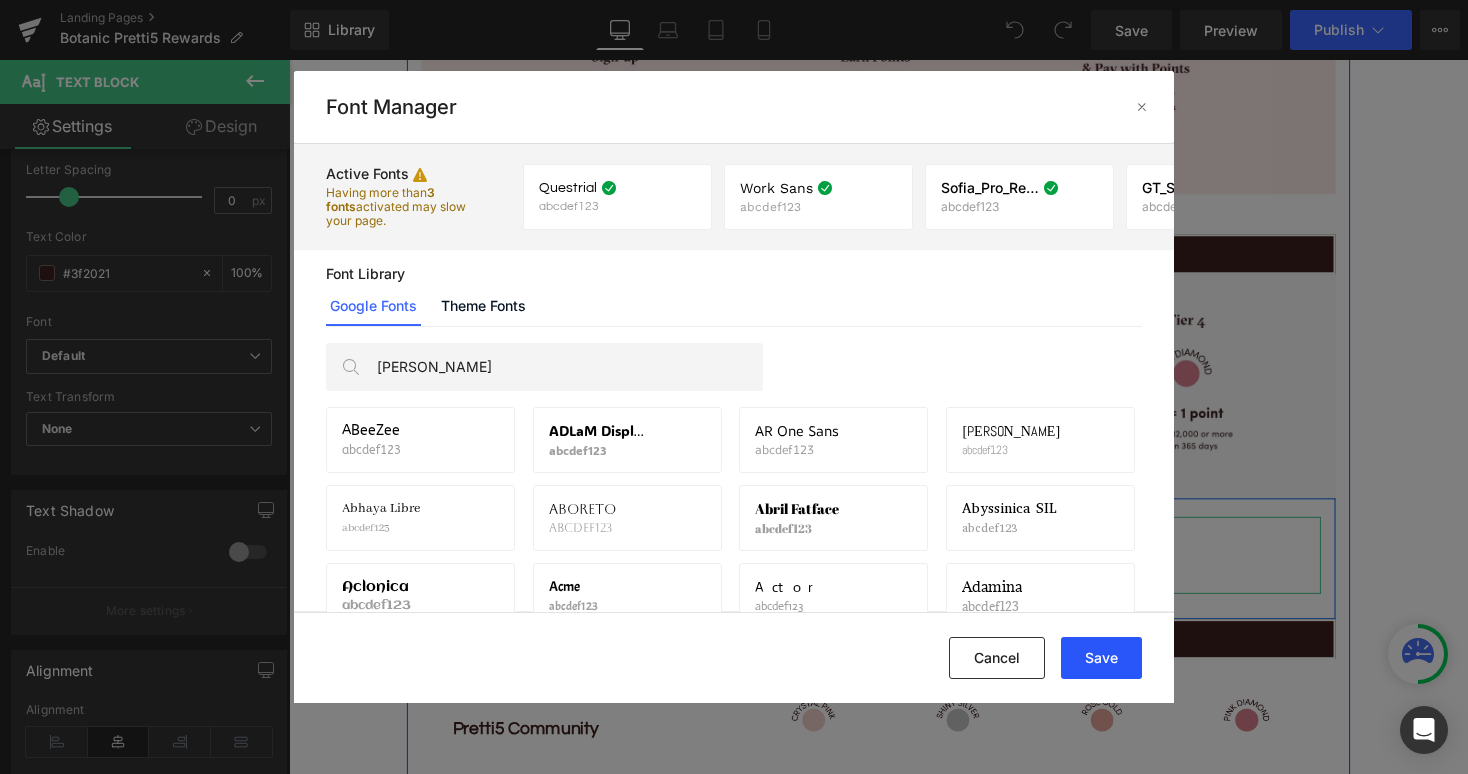 click on "Save" at bounding box center (1101, 658) 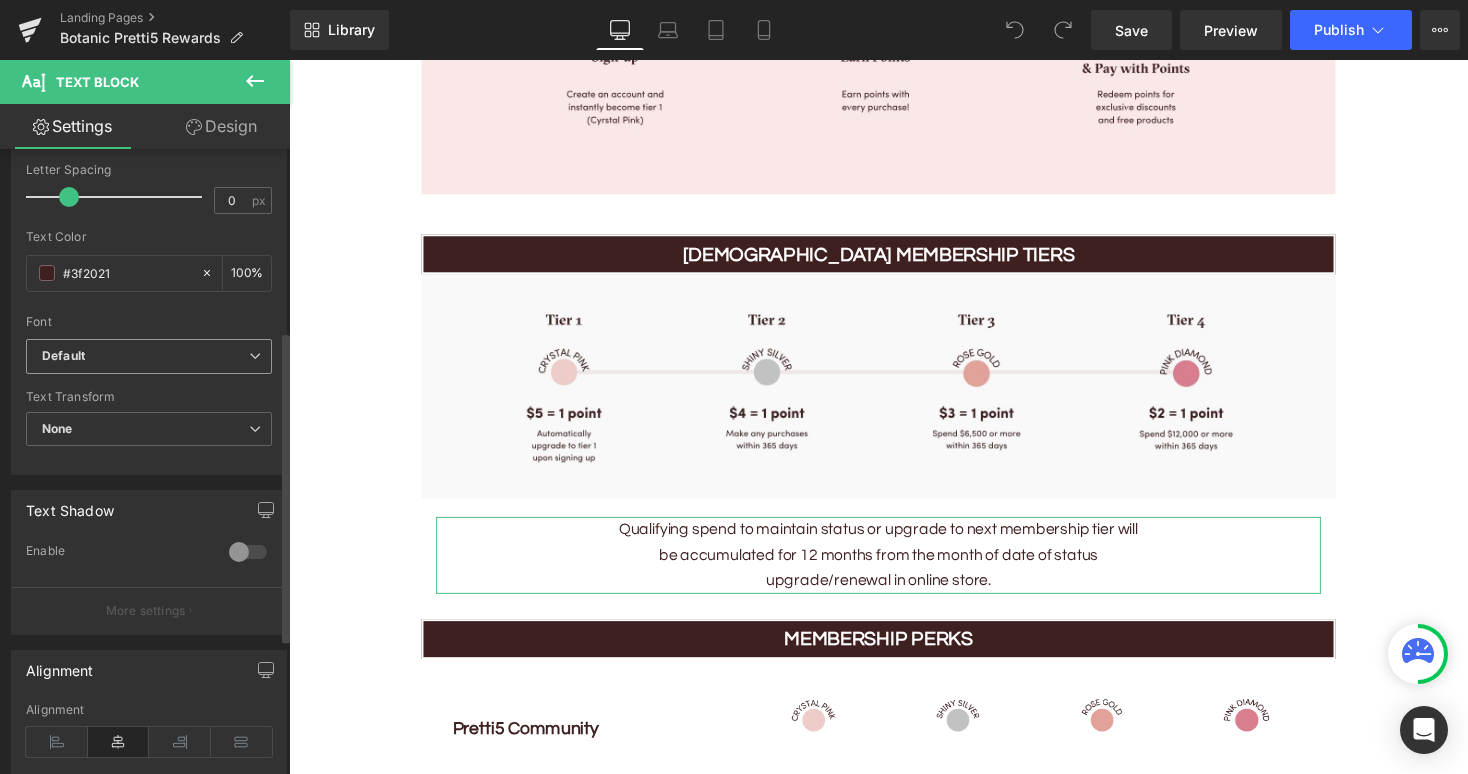 click on "Default" at bounding box center [145, 356] 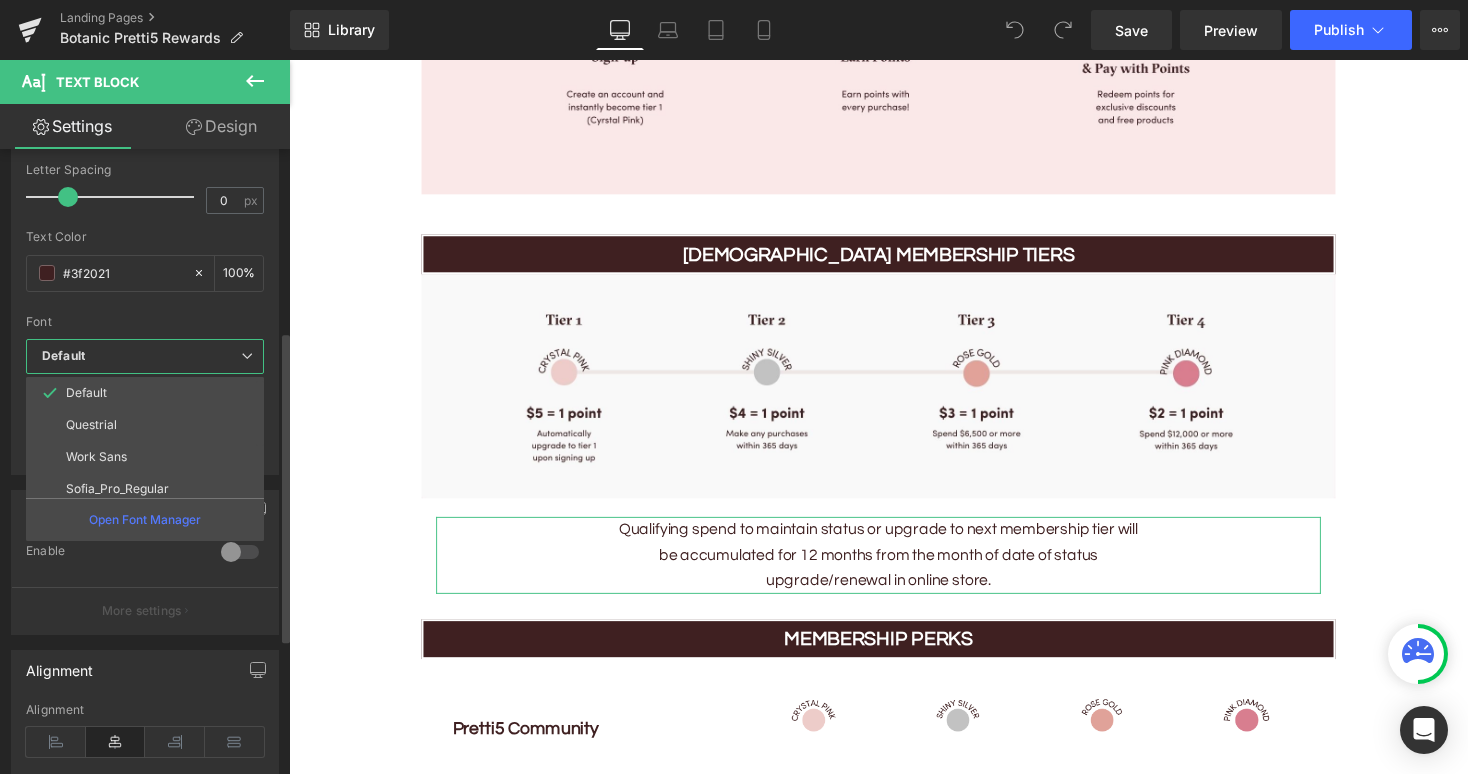 scroll, scrollTop: 168, scrollLeft: 0, axis: vertical 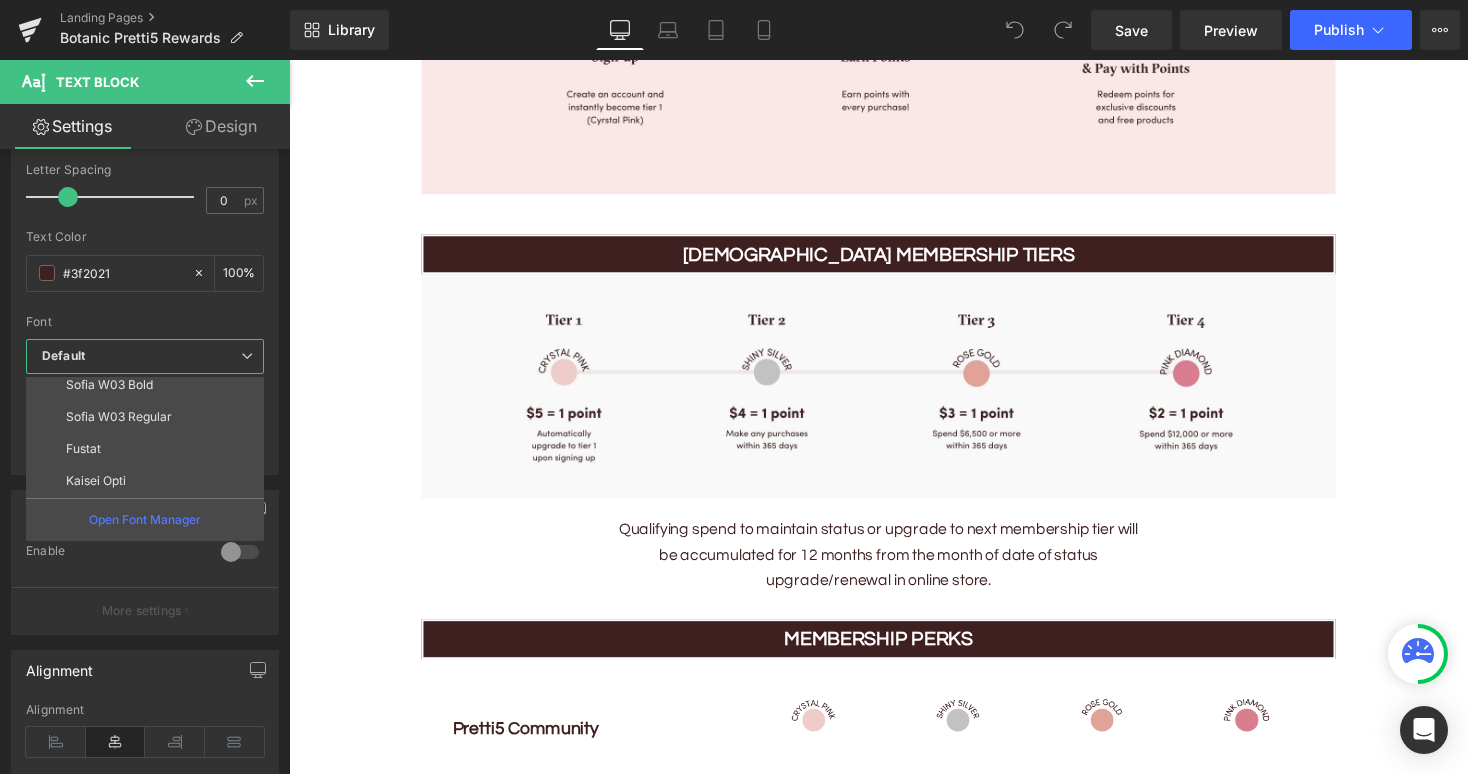click on "Skip to content
Home About Us
Our Story Our 5 Beliefs Ingredients Glossary
Shop
Skin Concern
Dry Skin
Oily Skin
Combination Skin Blog" at bounding box center [894, 2815] 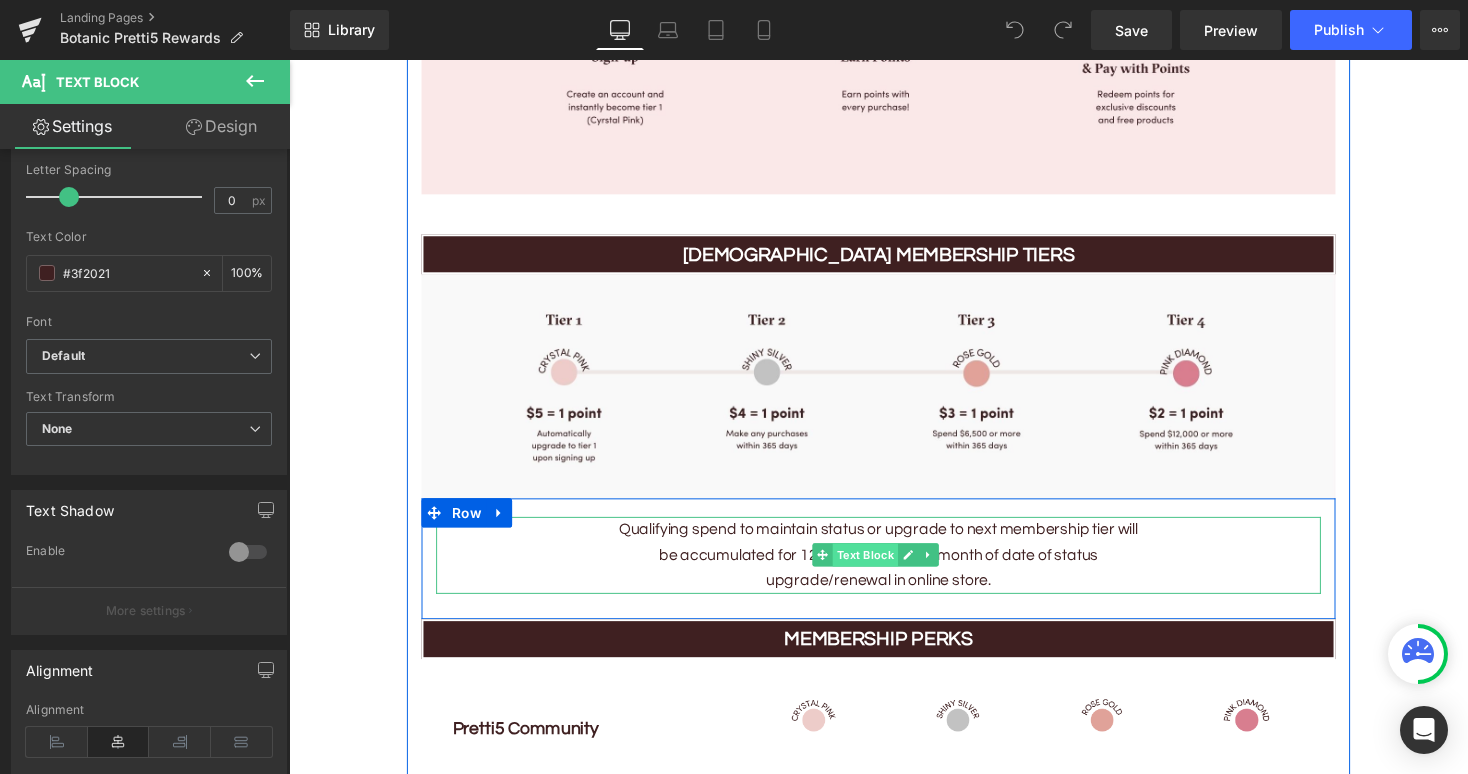 click on "Text Block" at bounding box center [880, 568] 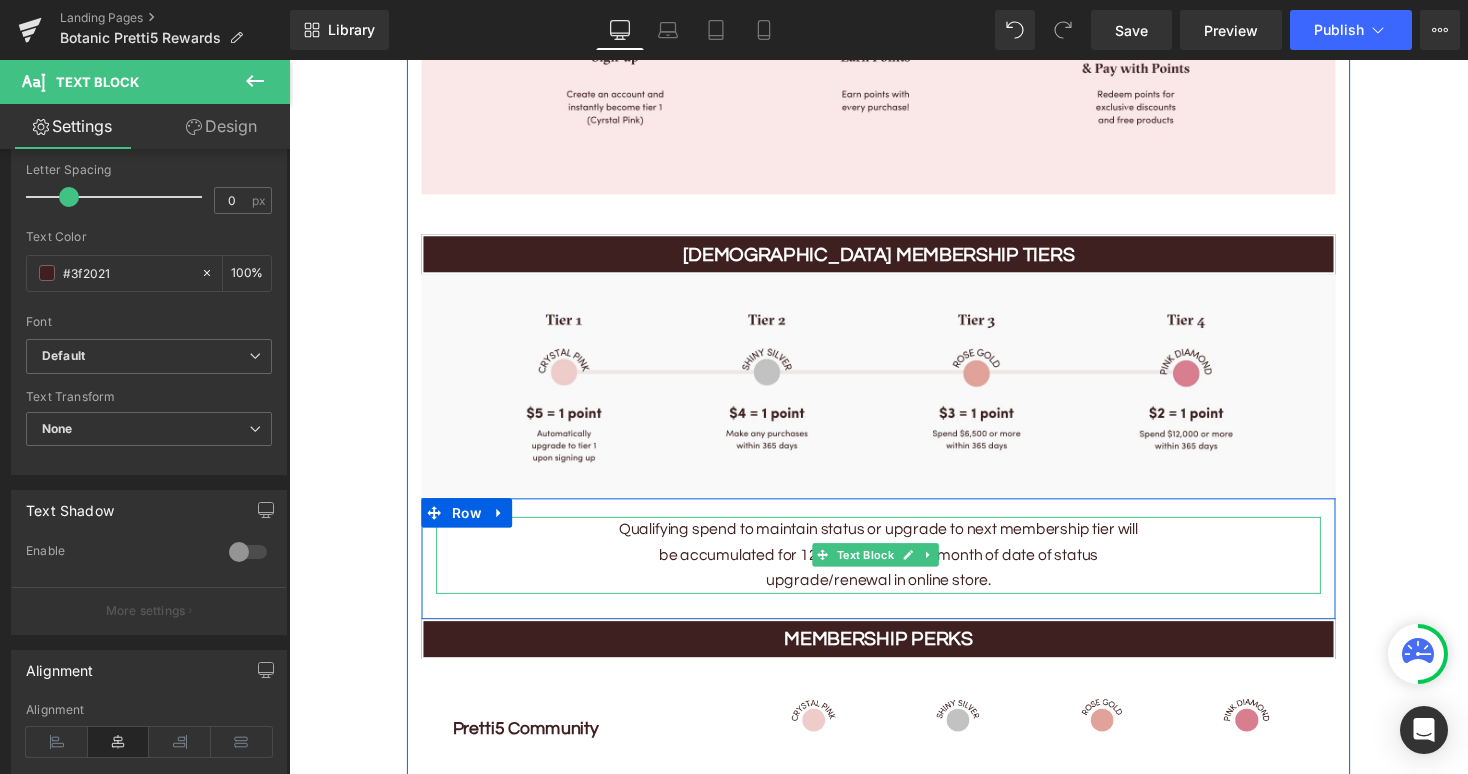 click on "Qualifying spend to maintain status or upgrade to next membership tier will be accumulated for 12 months from the month of date of status upgrade/renewal in online store." at bounding box center (894, 568) 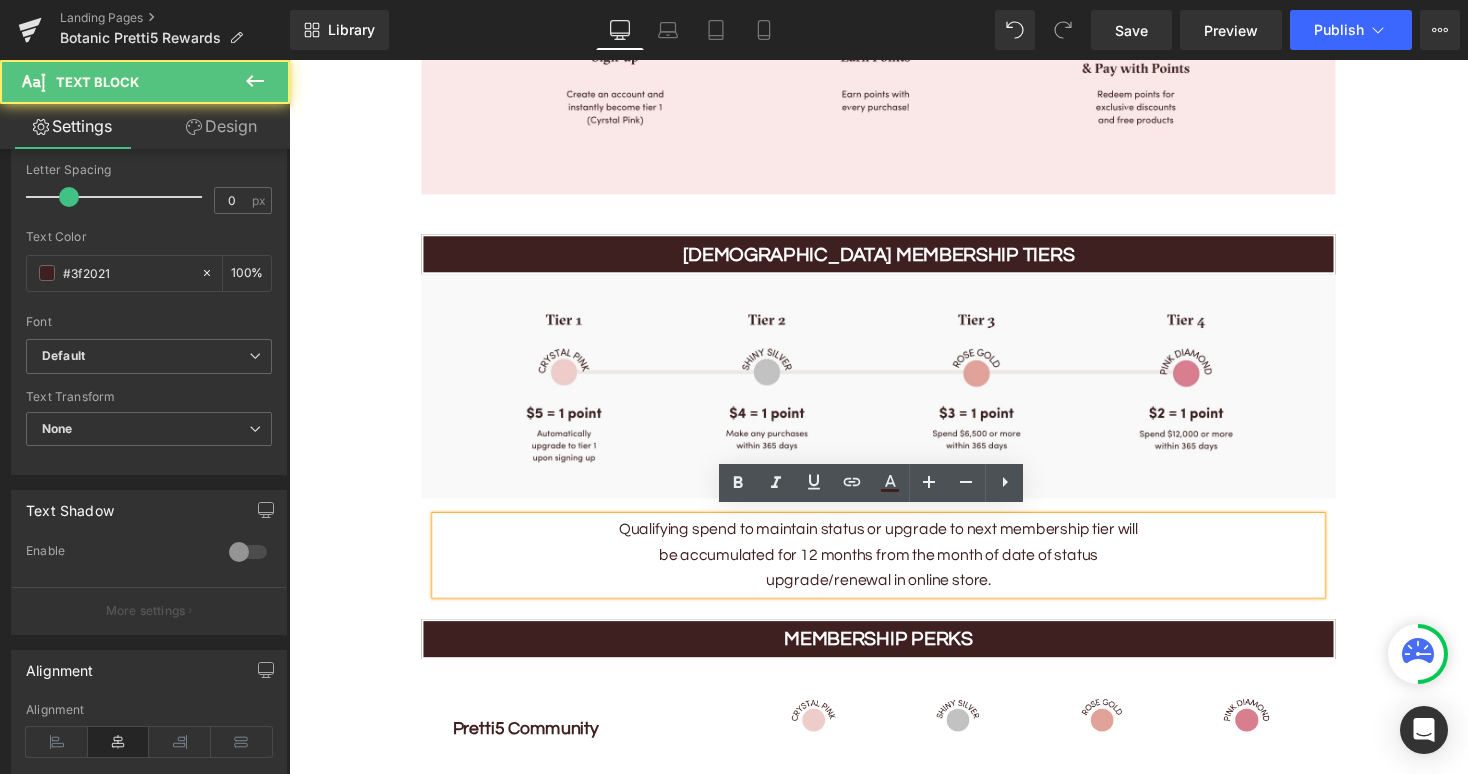 click on "Qualifying spend to maintain status or upgrade to next membership tier will be accumulated for 12 months from the month of date of status upgrade/renewal in online store." at bounding box center [894, 568] 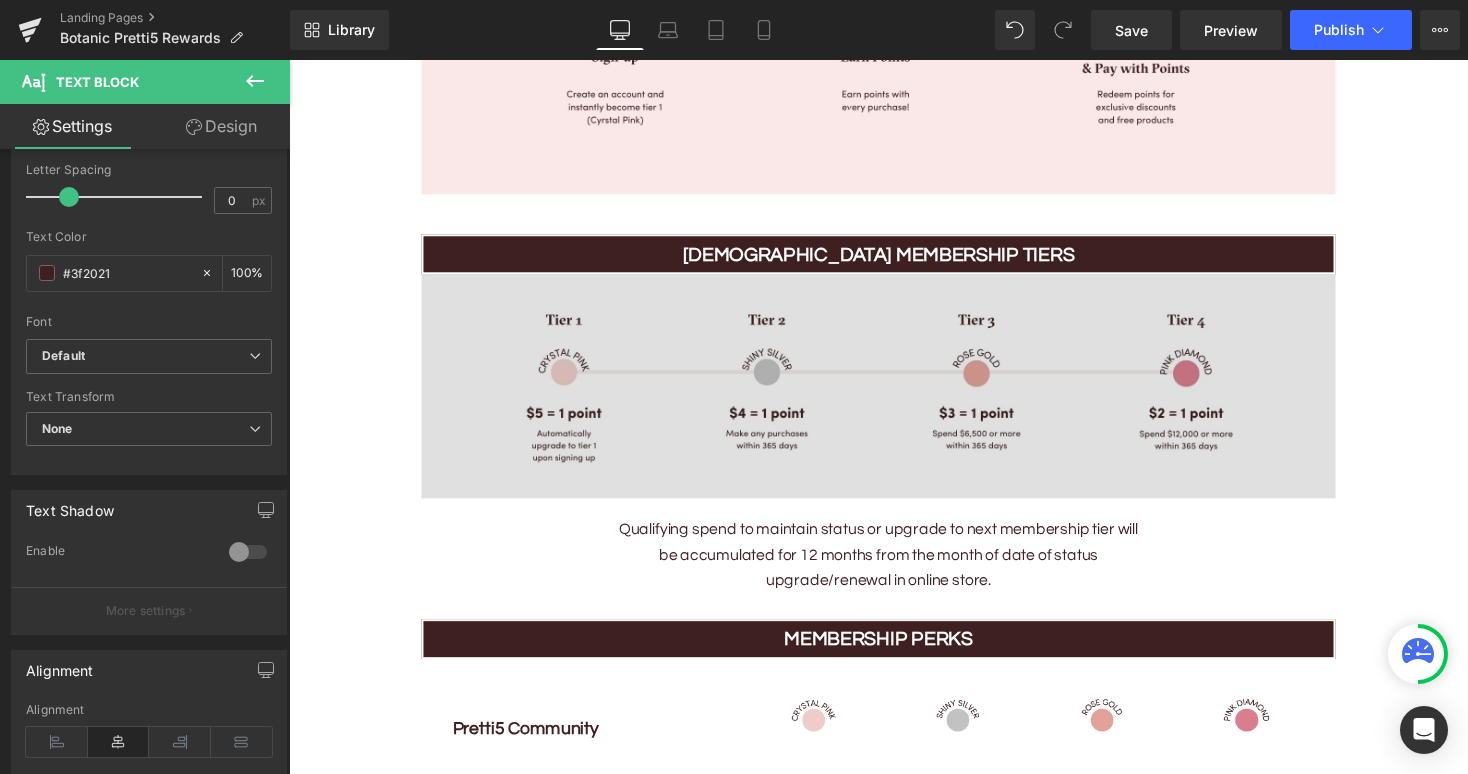 click at bounding box center [894, 394] 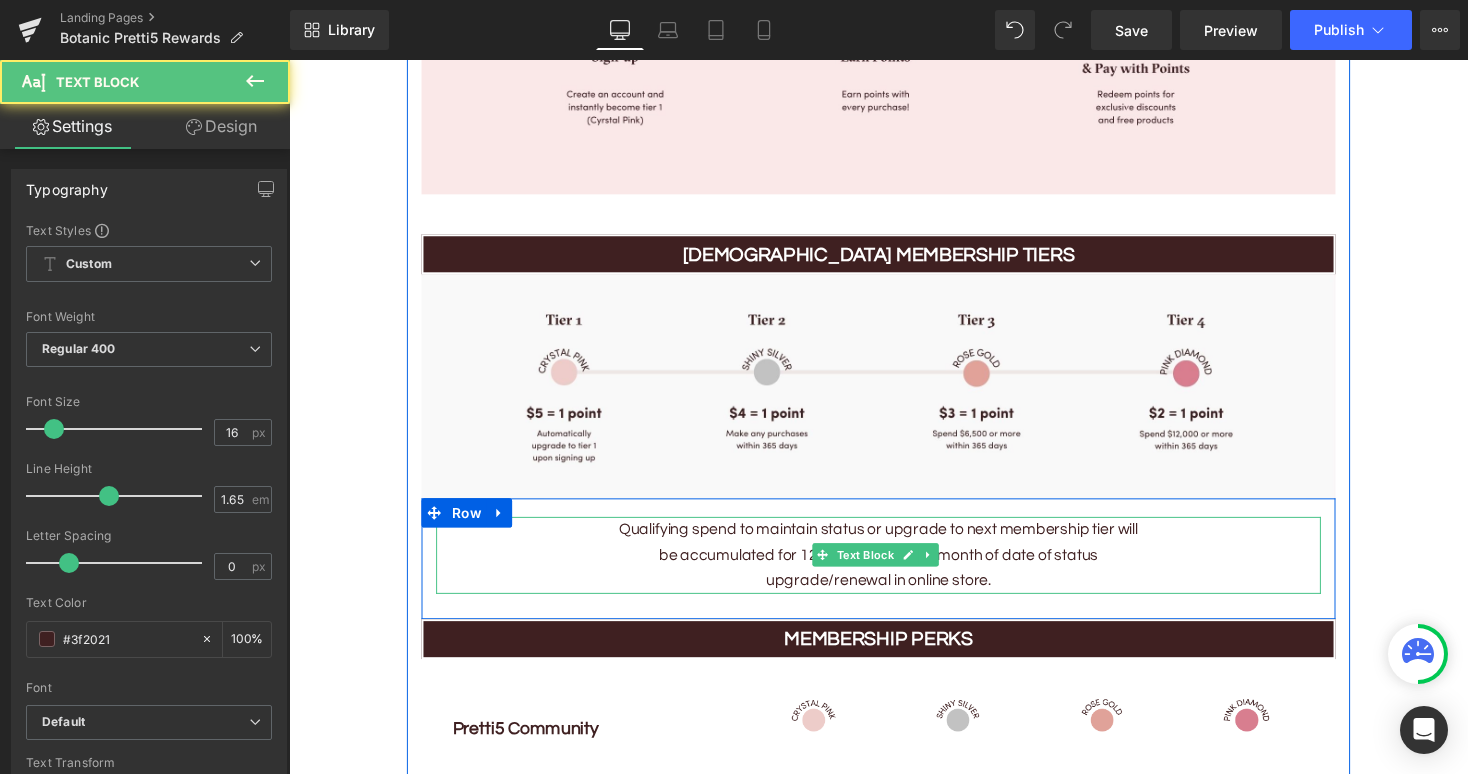 drag, startPoint x: 616, startPoint y: 577, endPoint x: 531, endPoint y: 473, distance: 134.31679 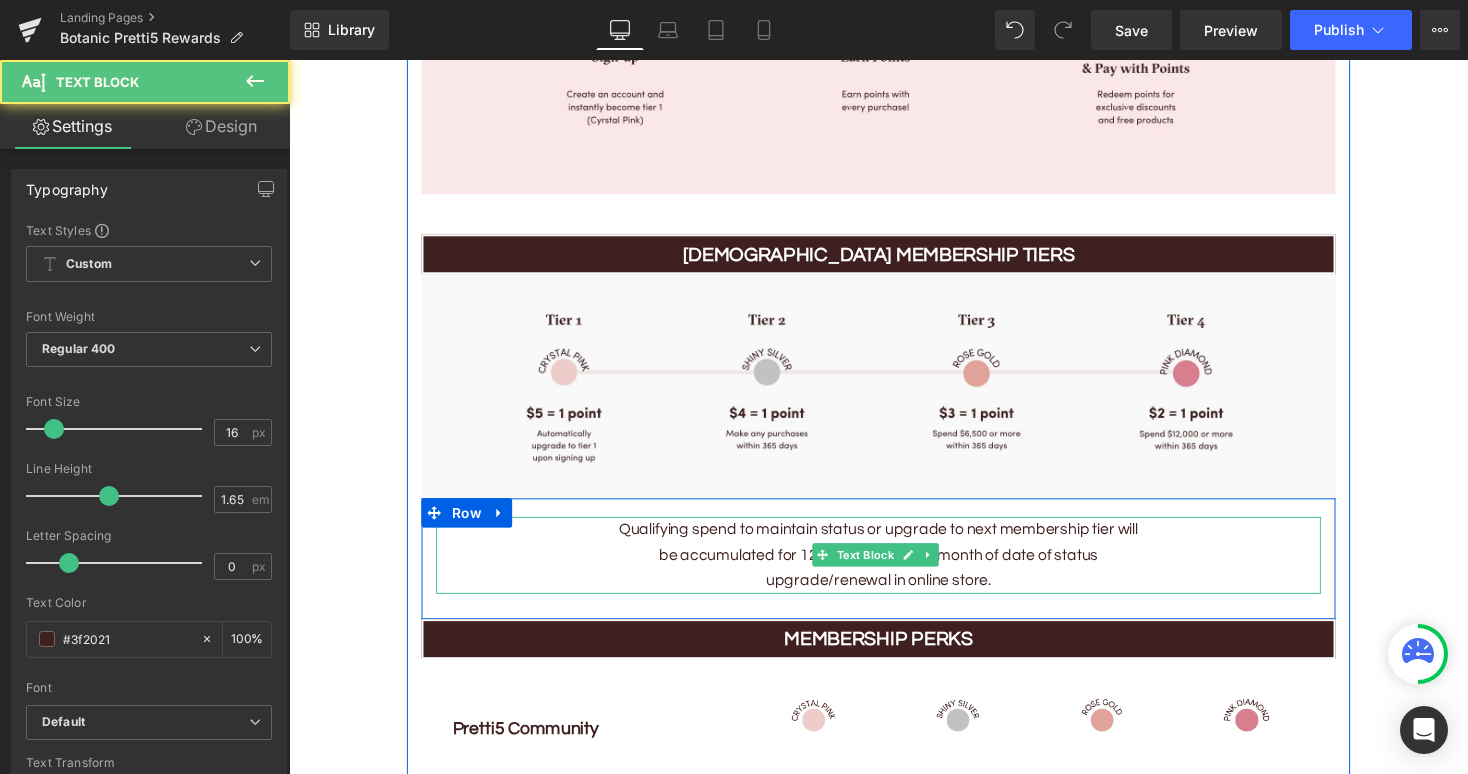 click on "Qualifying spend to maintain status or upgrade to next membership tier will be accumulated for 12 months from the month of date of status upgrade/renewal in online store." at bounding box center [894, 568] 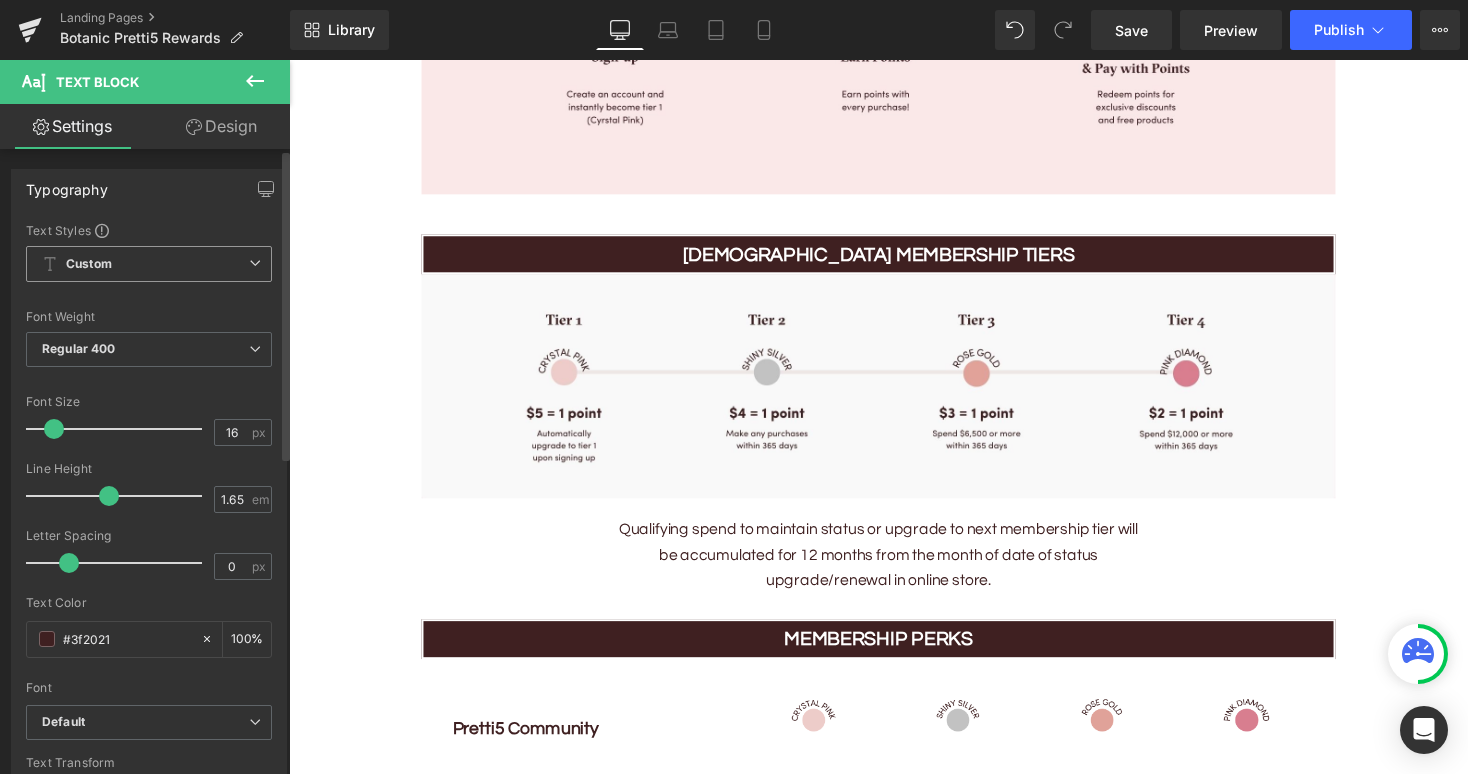 click on "Custom
Setup Global Style" at bounding box center (149, 264) 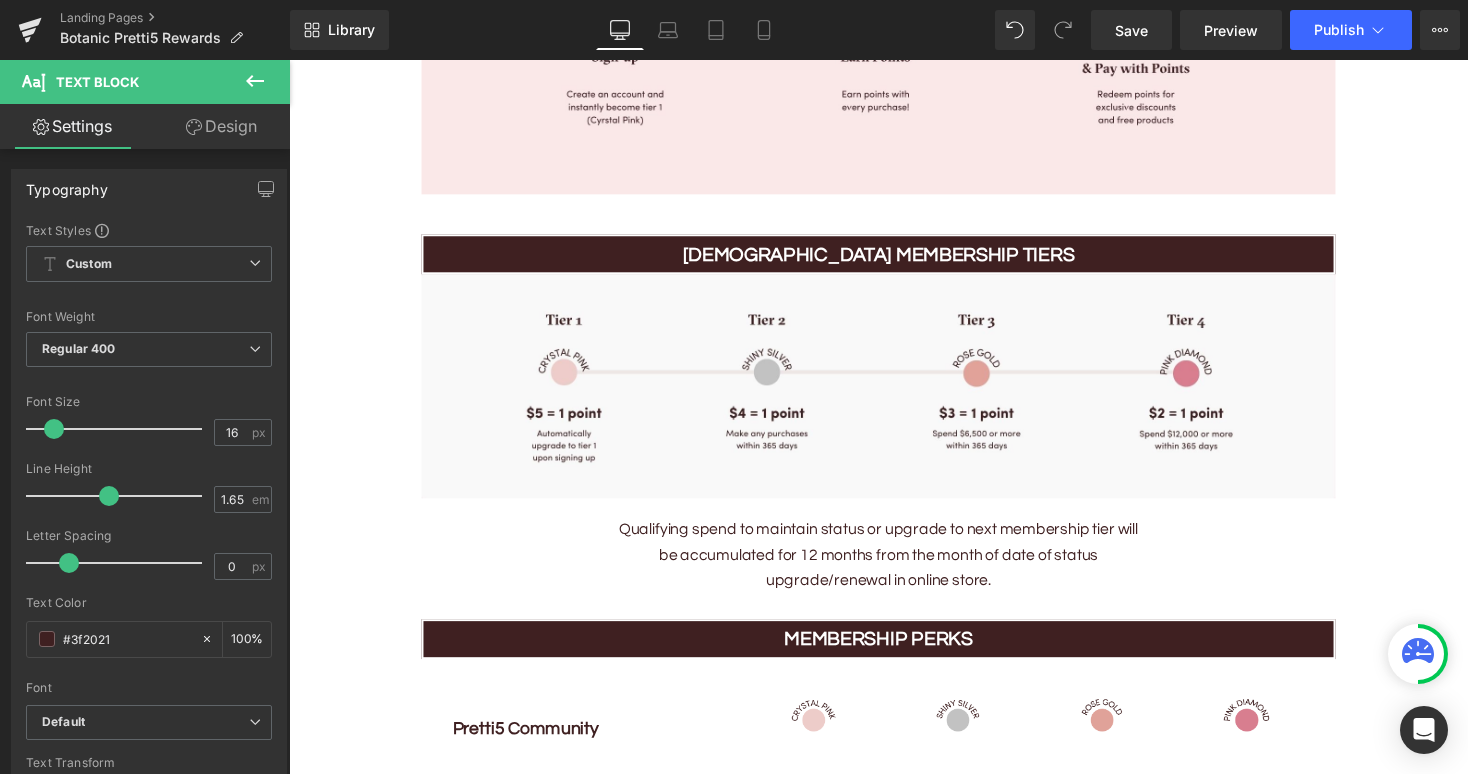 drag, startPoint x: 297, startPoint y: 388, endPoint x: 534, endPoint y: 491, distance: 258.4144 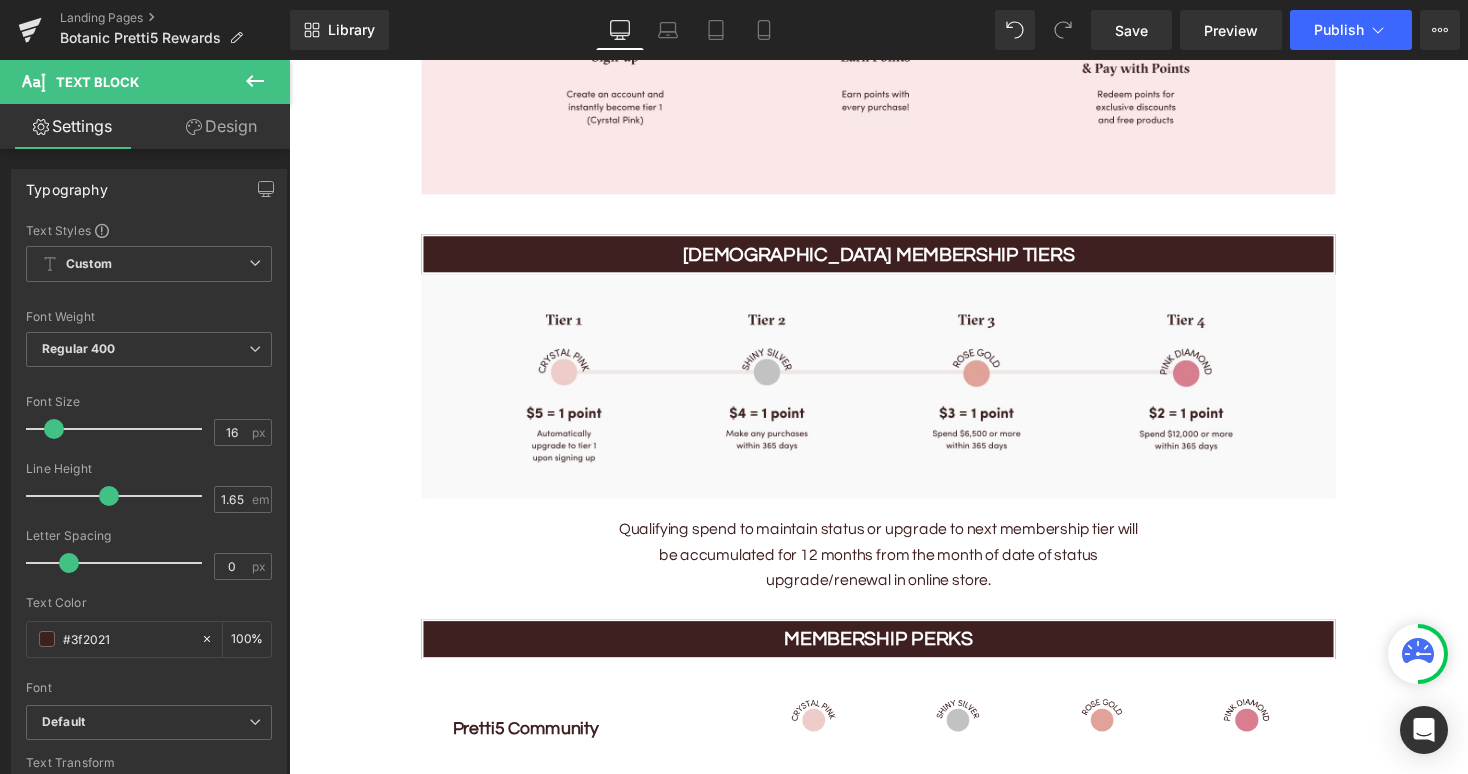 click on "Skip to content
Home About Us
Our Story Our 5 Beliefs Ingredients Glossary
Shop
Skin Concern
Dry Skin
Oily Skin
Combination Skin Blog" at bounding box center [894, 2815] 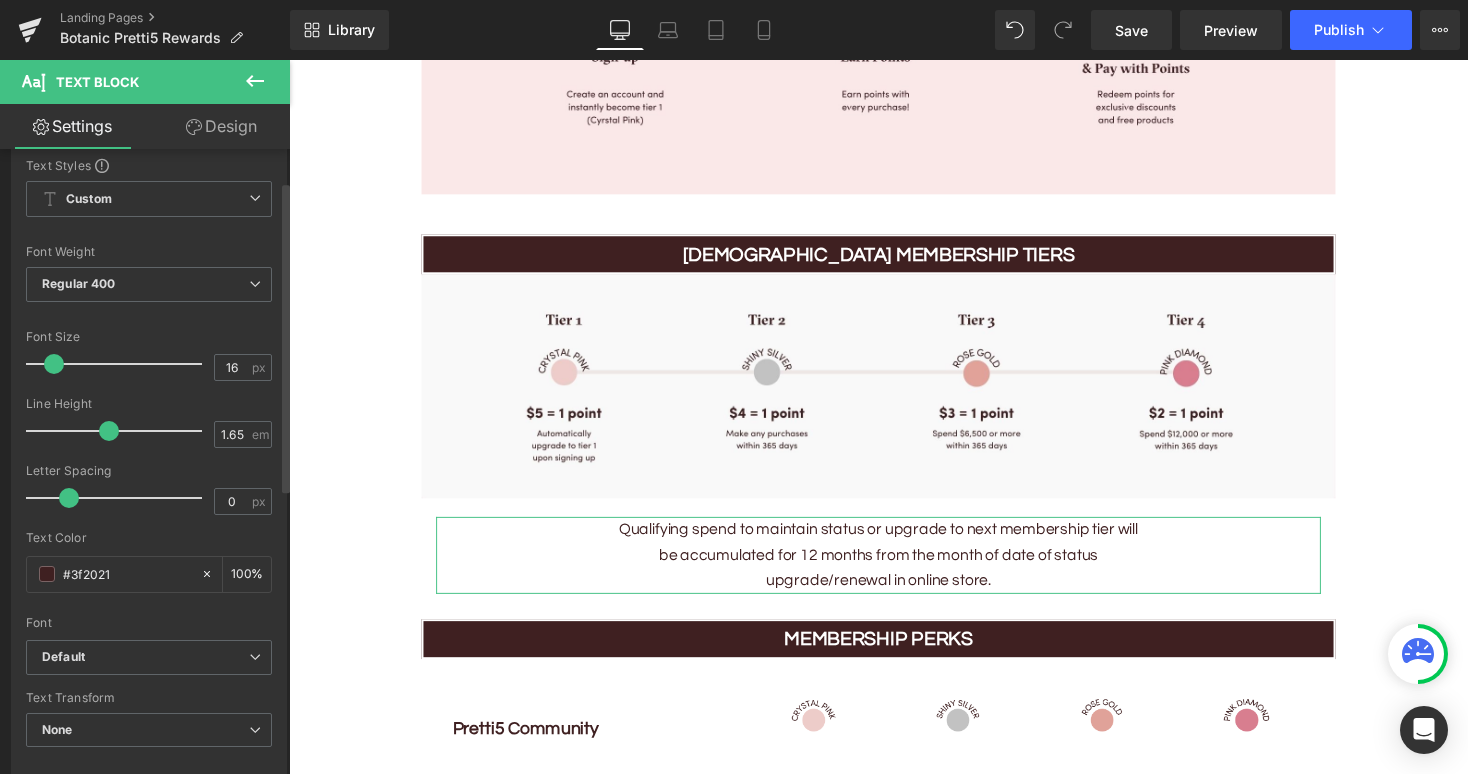 scroll, scrollTop: 87, scrollLeft: 0, axis: vertical 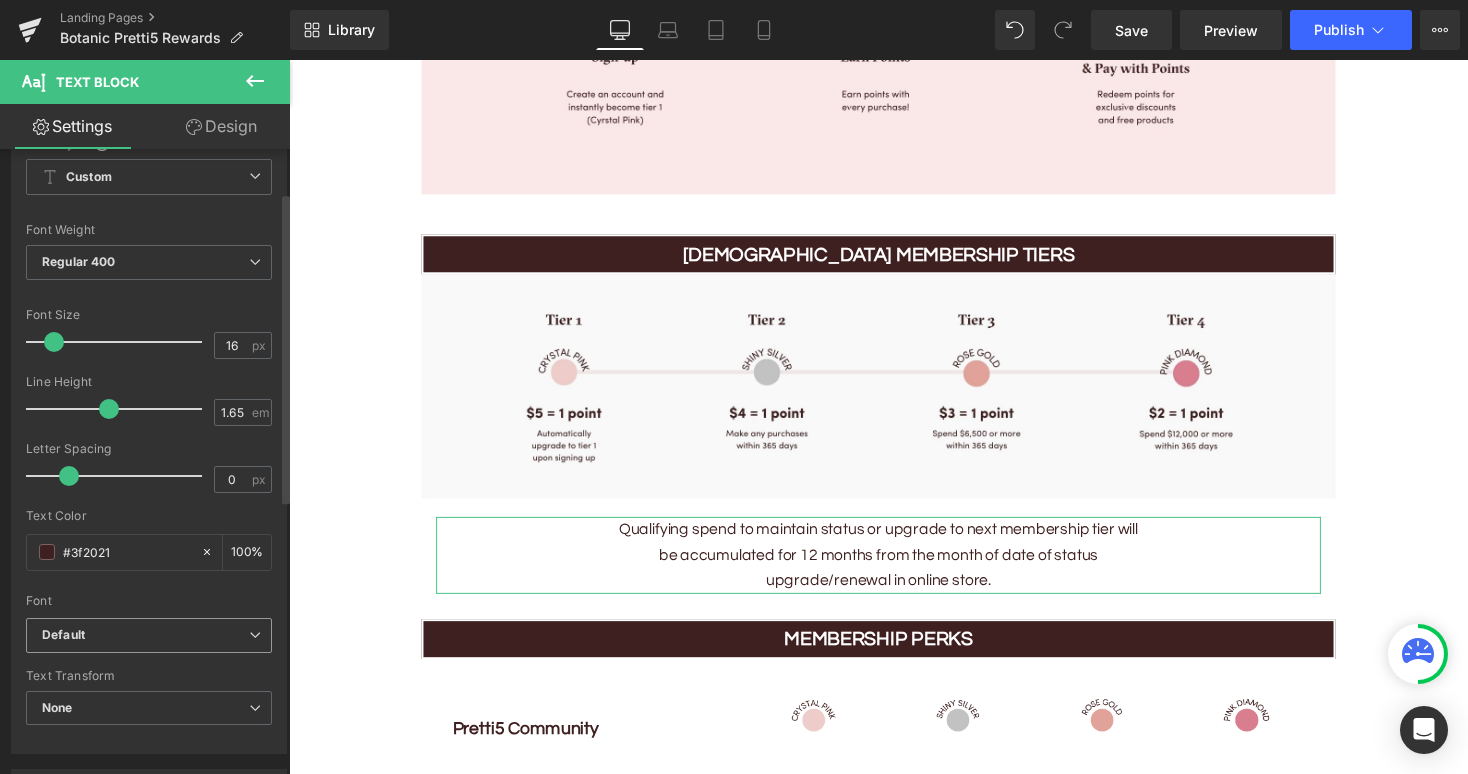 click on "Default" at bounding box center [145, 635] 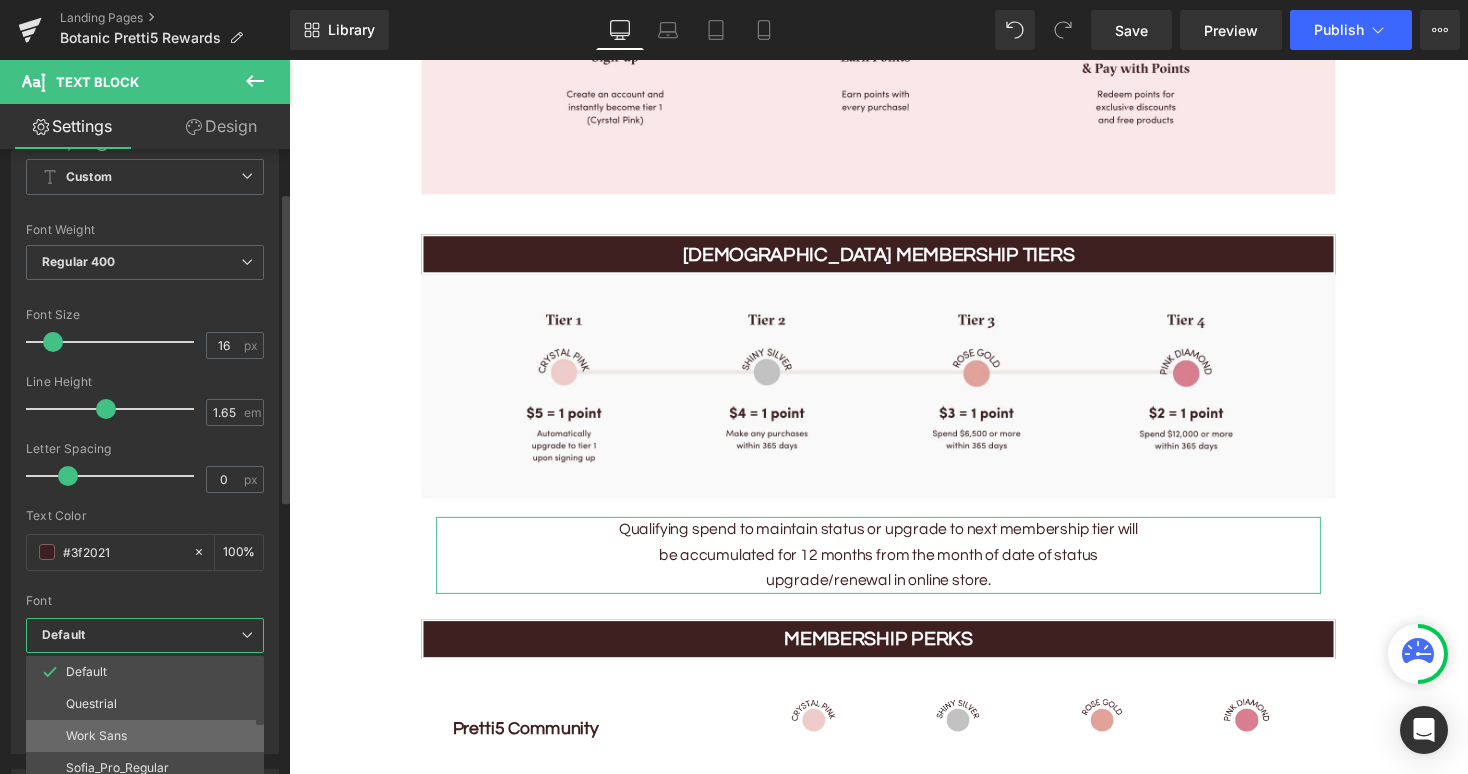 scroll, scrollTop: 168, scrollLeft: 0, axis: vertical 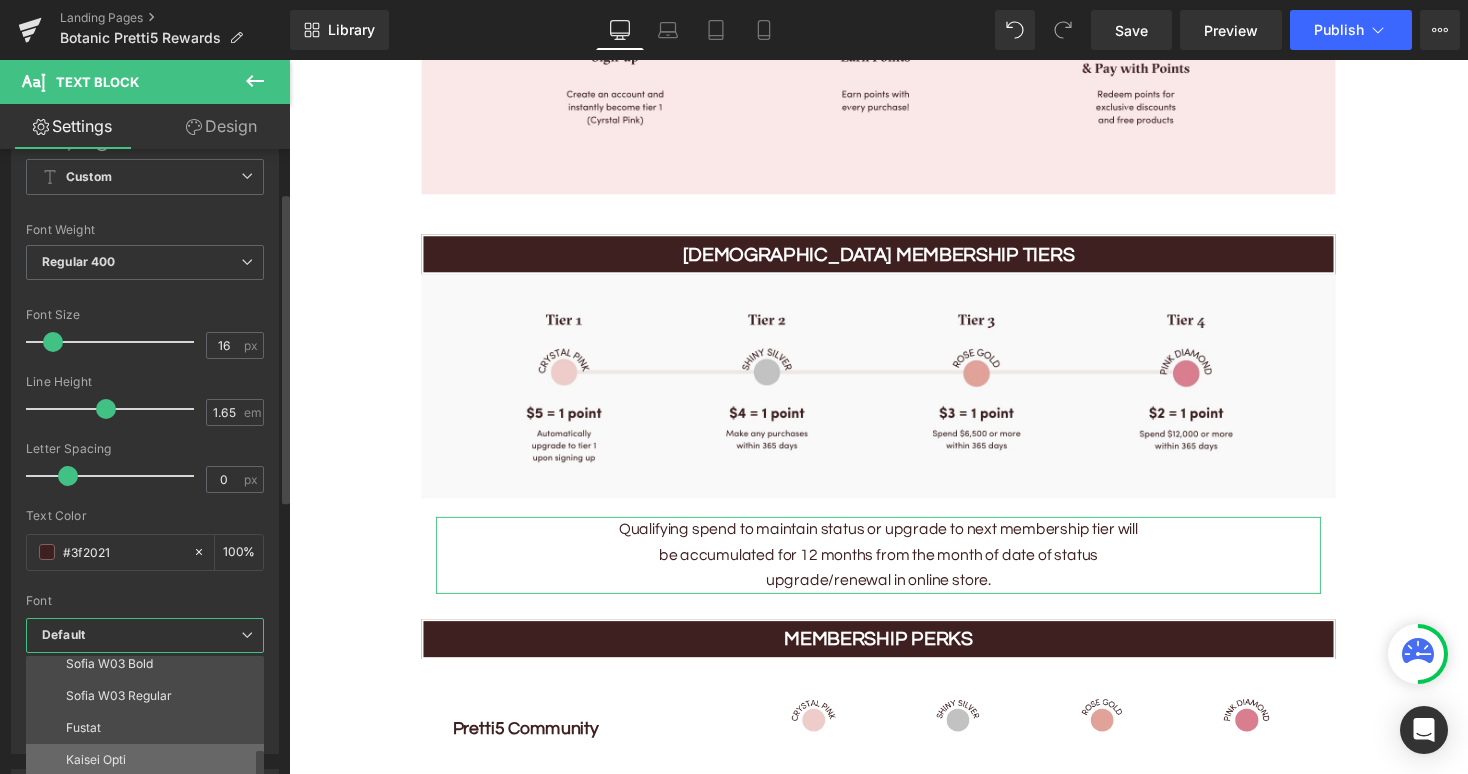 click on "Kaisei Opti" at bounding box center [149, 760] 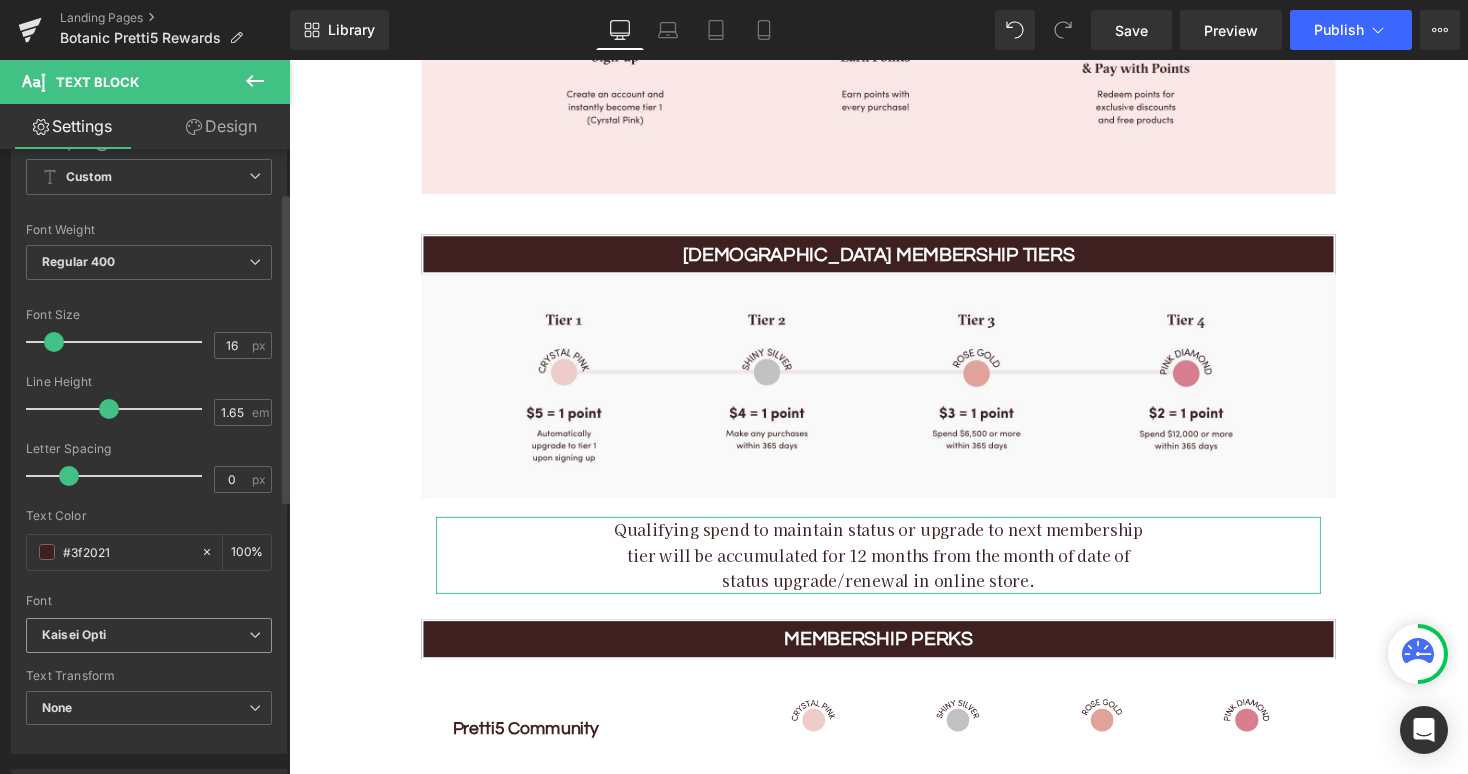 click on "Kaisei Opti" at bounding box center (149, 635) 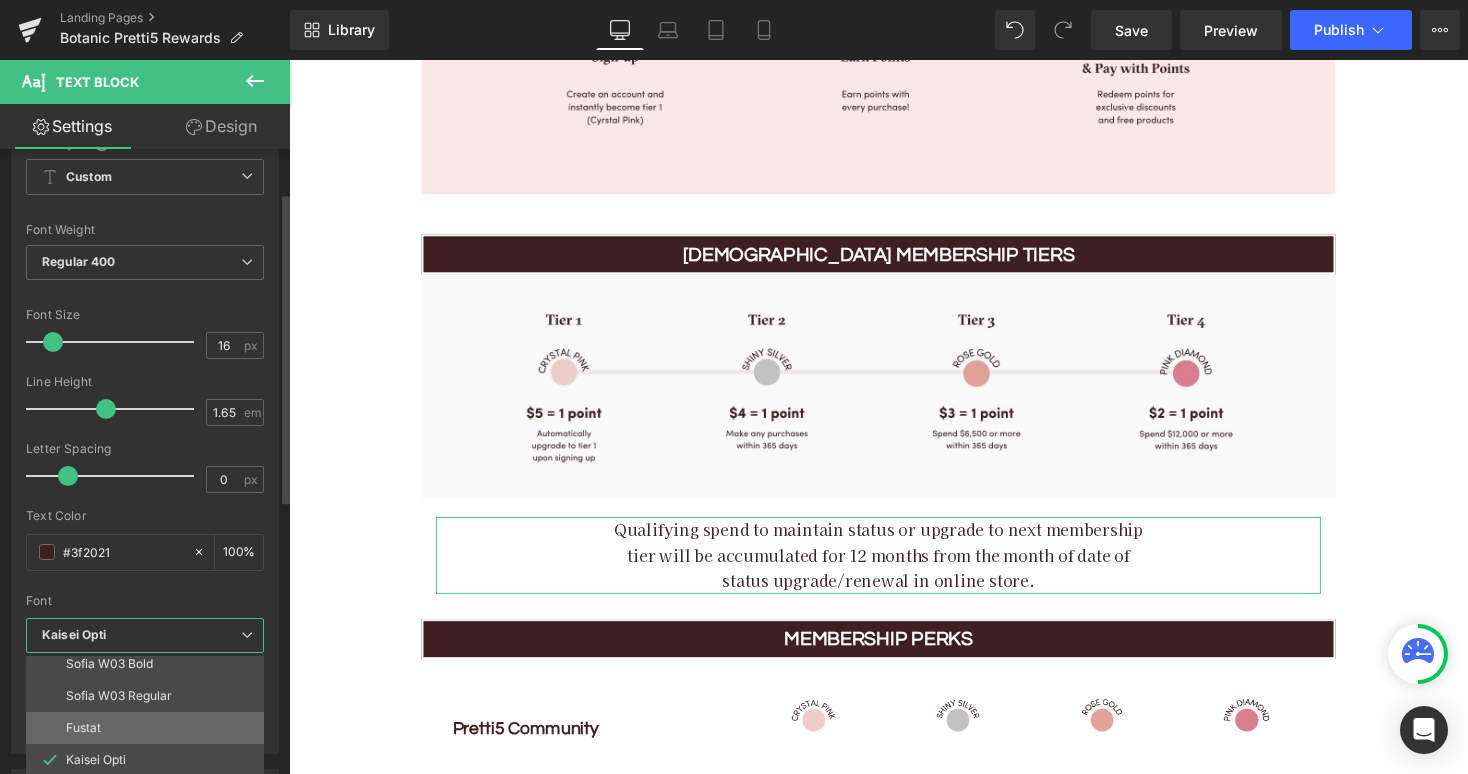 click on "Fustat" at bounding box center [149, 728] 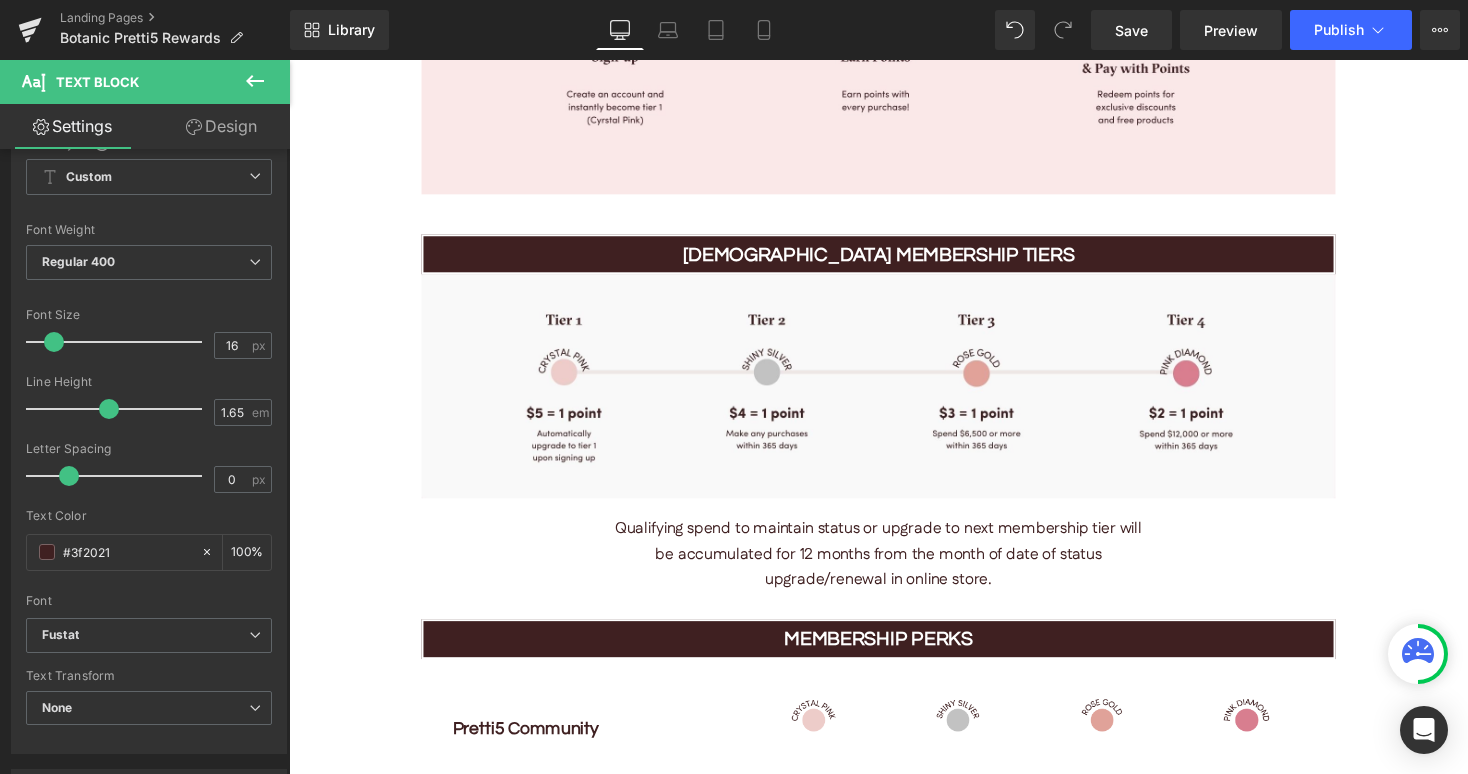 click on "Image         Image         Image         Image         PRETTI5 MEMBERSHIP TIERS Text Block         Row         Row         Image         Qualifying spend to maintain status or upgrade to next membership tier will be accumulated for 12 months from the month of date of status upgrade/renewal in online store. Text Block         Row         MEMBERSHIP PERKS Text Block         Row         Row         Pretti5 Community Text Block         Row         Image         Image         Image         Image         Row         Row         Points Earning Text Block         Row         $5 Text Block         =1 point Text Block         $4 Text Block         =1 point Text Block         $3 Text Block         =1 point Text Block         $2 Text Block         =1 point Text Block         Row         Row         Pay with Point Text Block         Row         20 points = $1 Text Block         Row         Row         Upgrade/Maintain Tier Requirement (In past 356 days) Text Block         Row         Sign up Text Block" at bounding box center (894, 2229) 